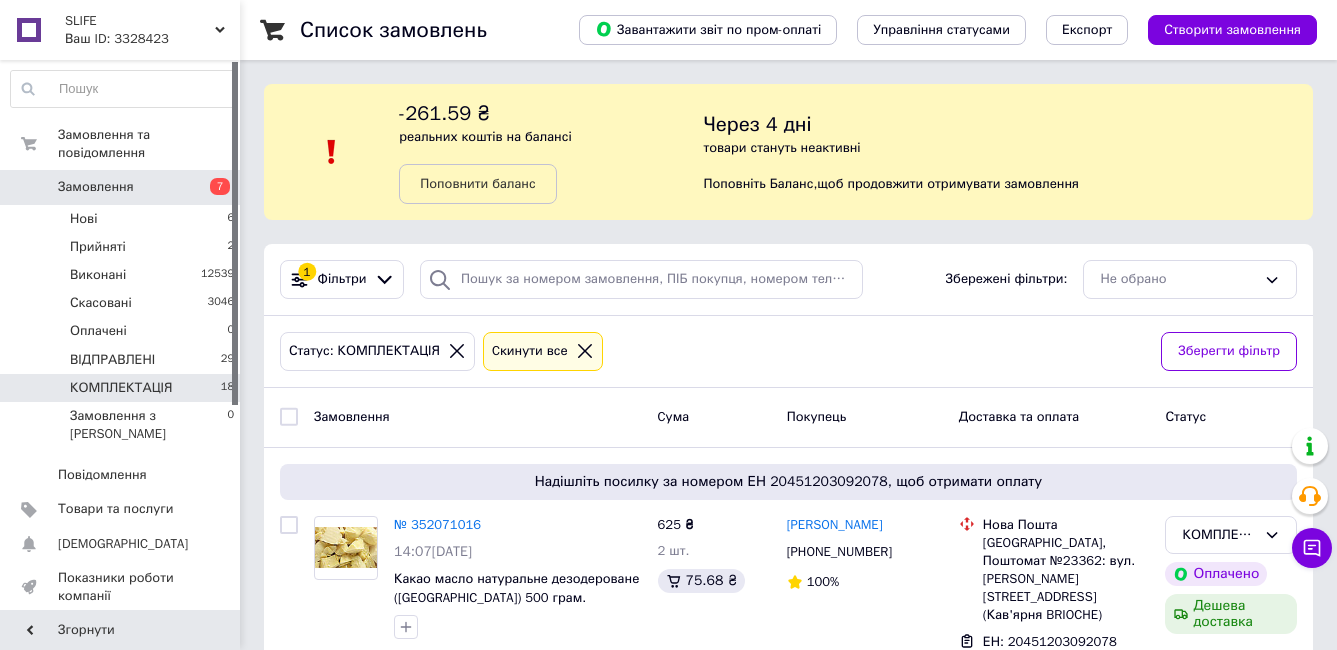 click on "КОМПЛЕКТАЦІЯ 18" at bounding box center (123, 388) 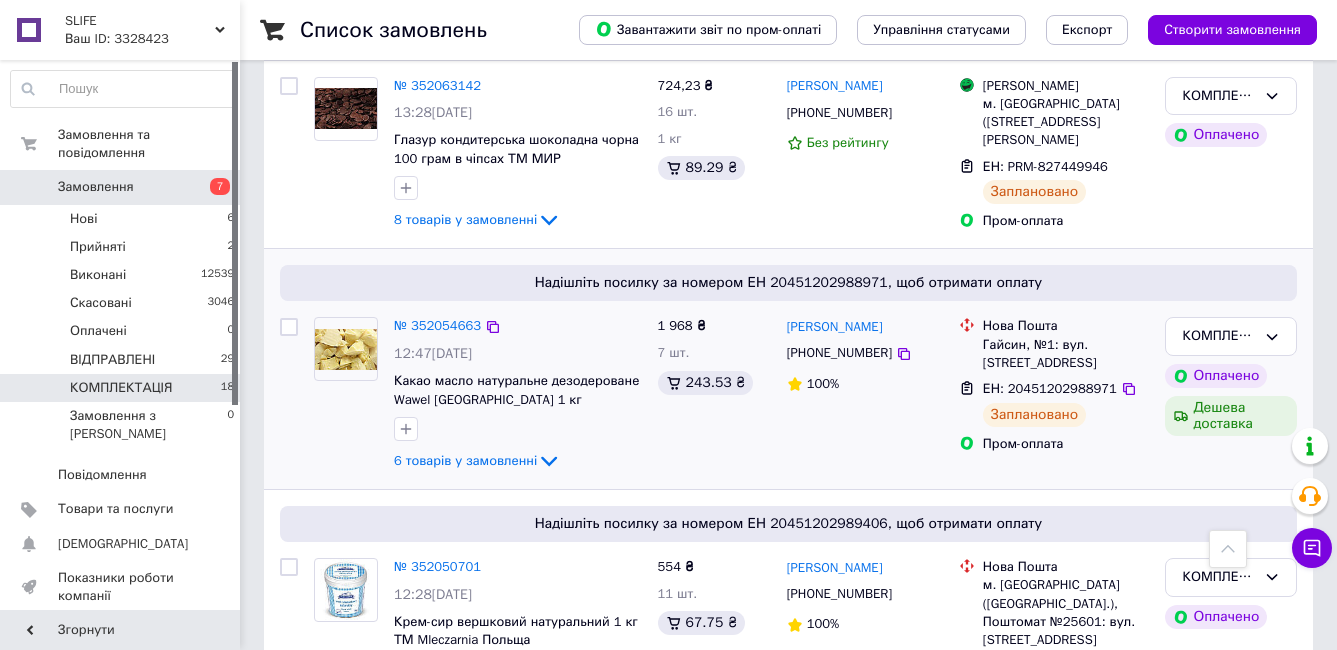 scroll, scrollTop: 1500, scrollLeft: 0, axis: vertical 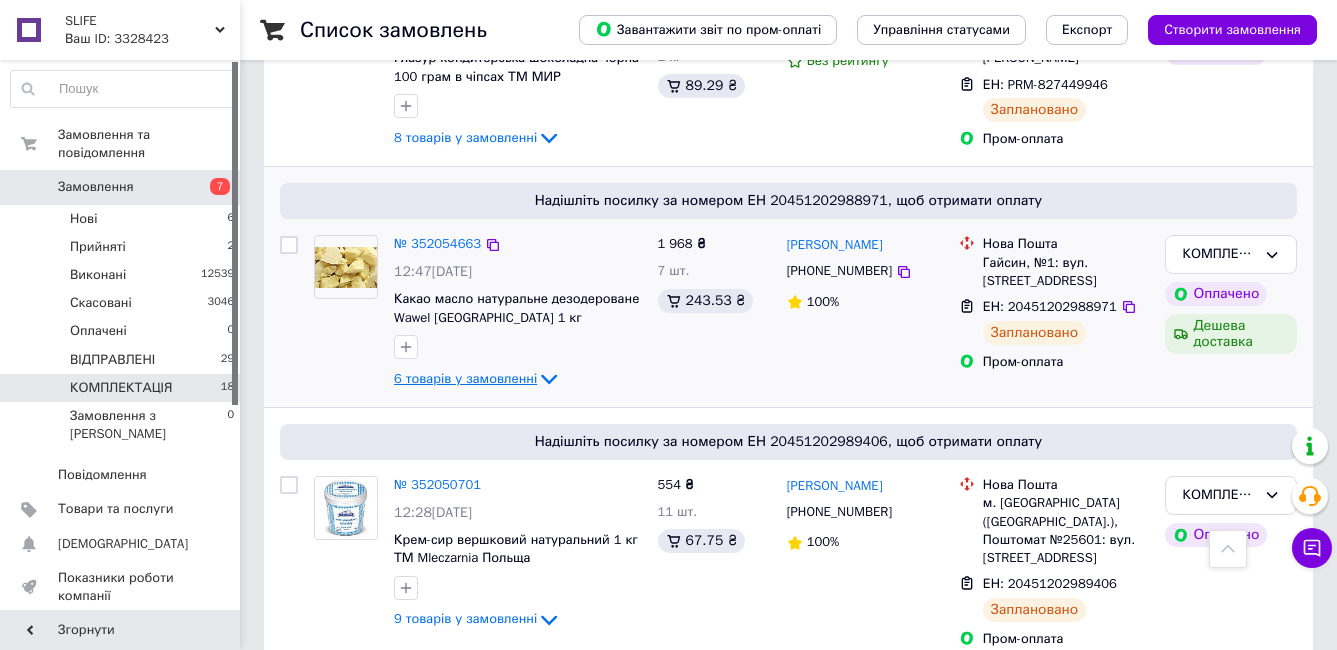 click 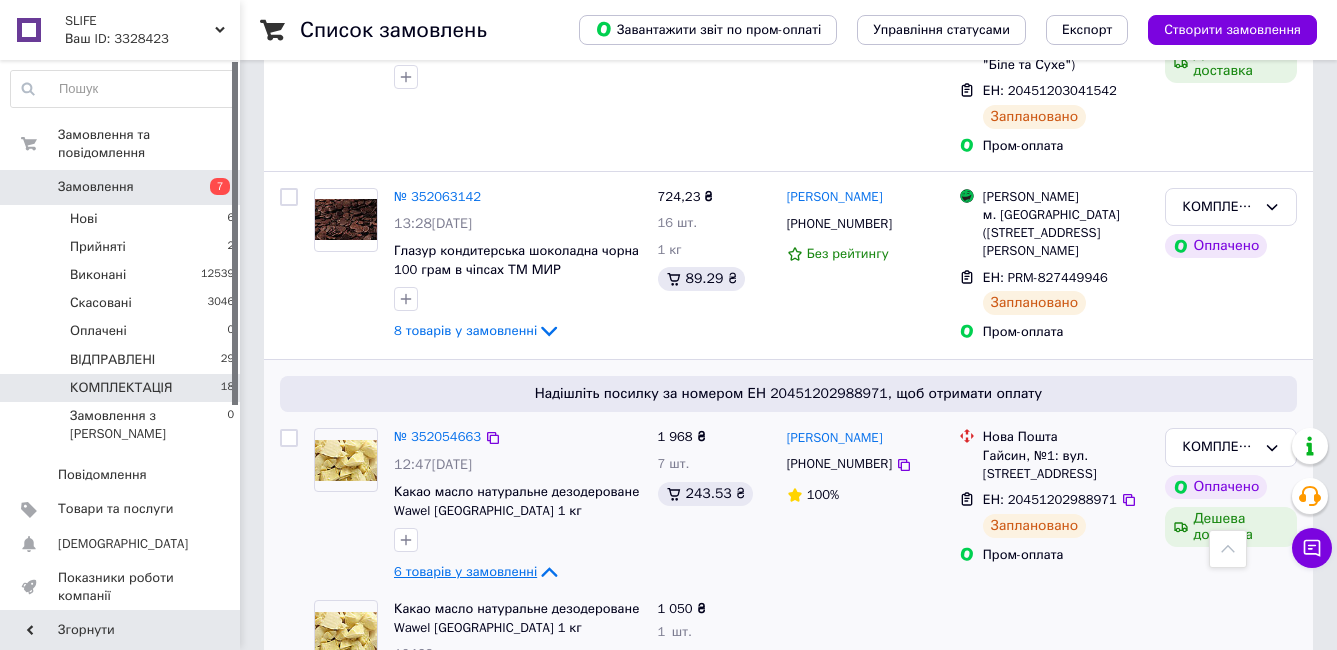scroll, scrollTop: 1400, scrollLeft: 0, axis: vertical 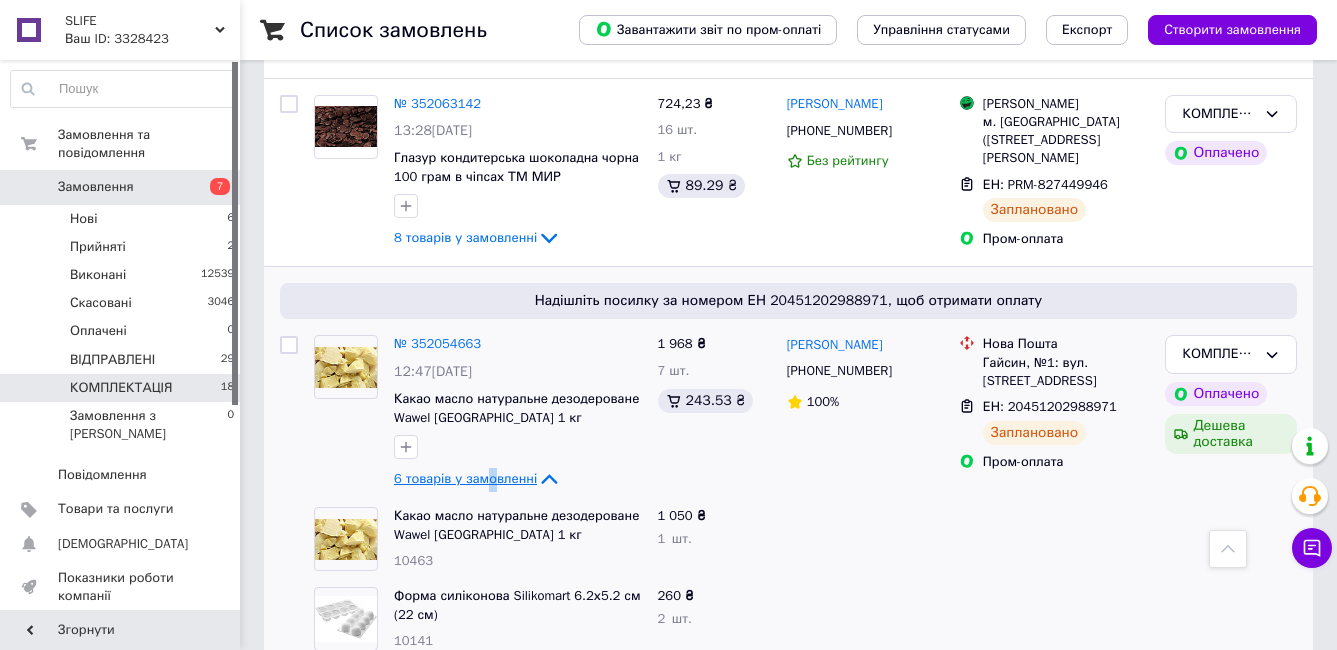 click on "6 товарів у замовленні" at bounding box center [465, 478] 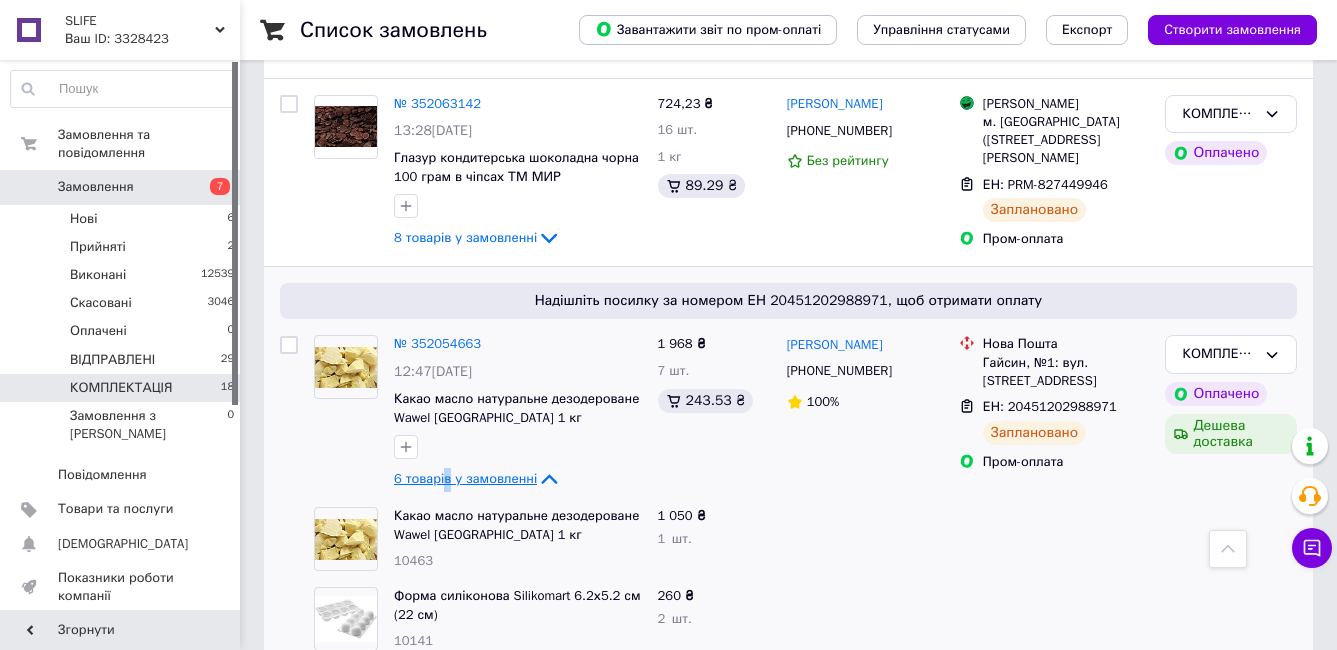 drag, startPoint x: 484, startPoint y: 425, endPoint x: 443, endPoint y: 433, distance: 41.773197 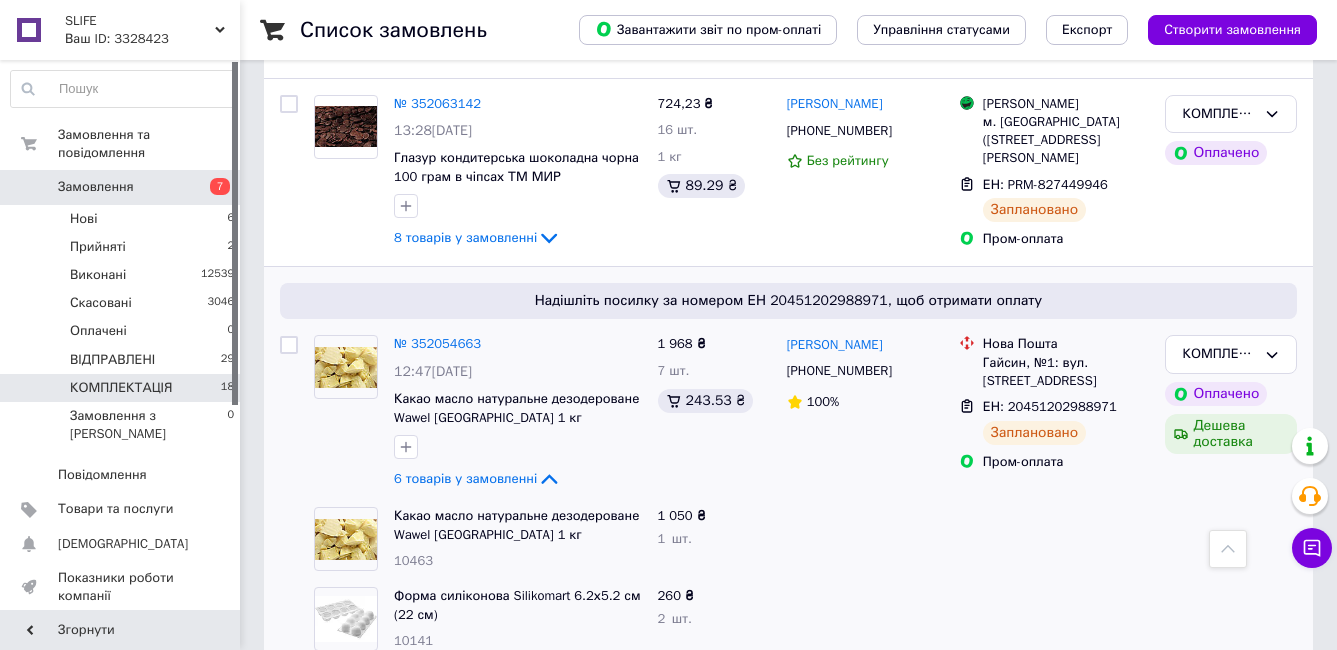 click on "Список замовлень   Завантажити звіт по пром-оплаті Управління статусами Експорт Створити замовлення -261.59 ₴ реальних коштів на балансі Поповнити баланс Через 4 дні товари стануть неактивні Поповніть Баланс ,  щоб продовжити отримувати замовлення 1 Фільтри Збережені фільтри: Не обрано Статус: КОМПЛЕКТАЦІЯ Cкинути все Зберегти фільтр Замовлення Cума Покупець Доставка та оплата Статус Надішліть посилку за номером ЕН 20451203154307, щоб отримати оплату № 352081885 15:01, 10.07.2025 Какао-порошок алкалізований зі зниженим вмістом жиру "ROYAL DUTCH" , 0,5 кг 9 товарів у замовленні 100% 1" at bounding box center [788, 1261] 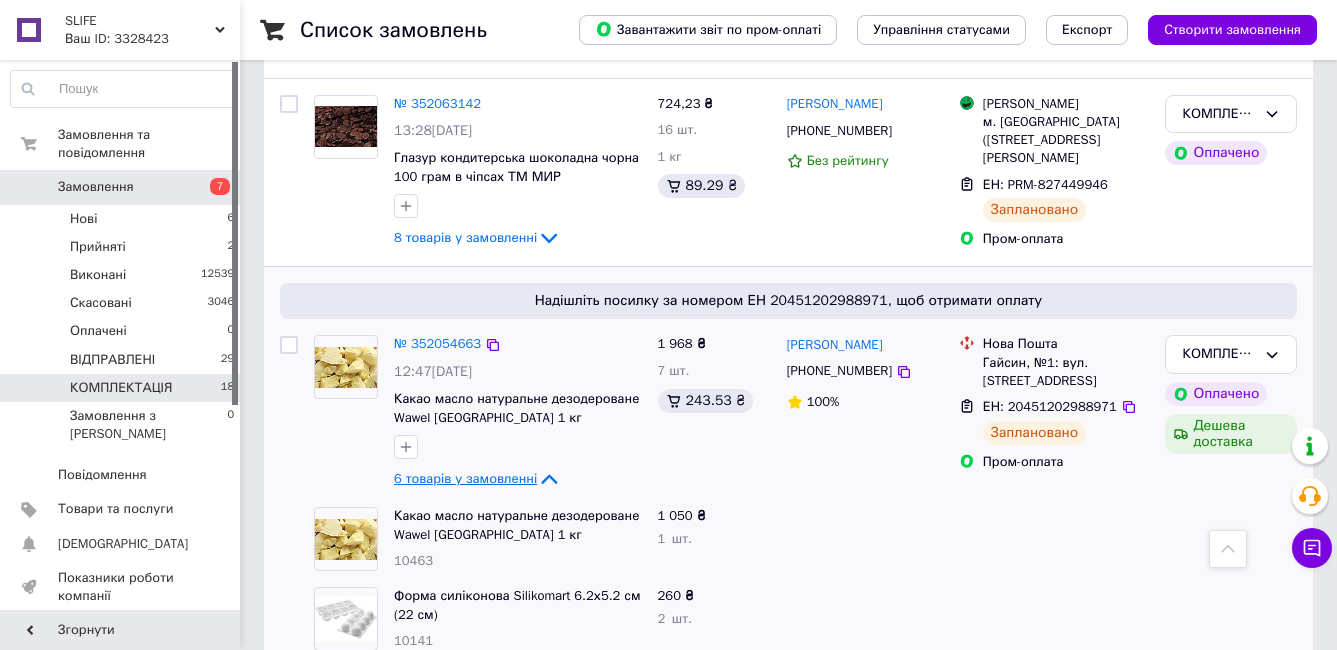 click on "6 товарів у замовленні" at bounding box center [465, 478] 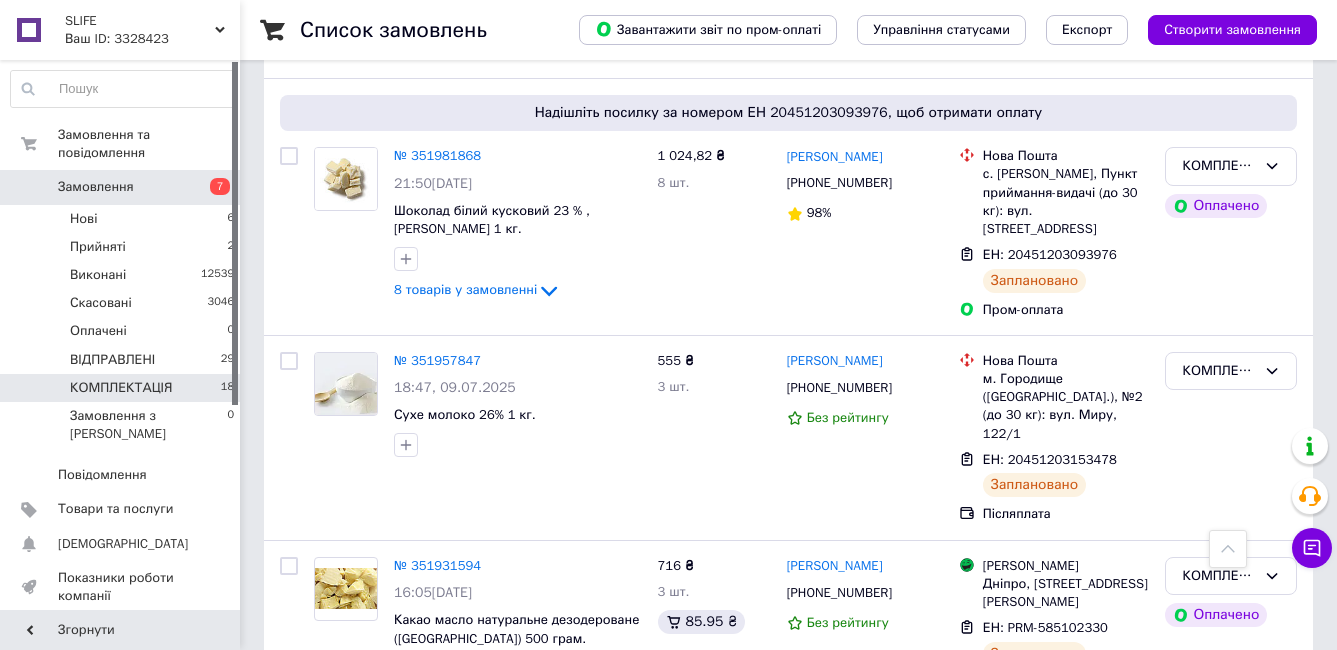 scroll, scrollTop: 3400, scrollLeft: 0, axis: vertical 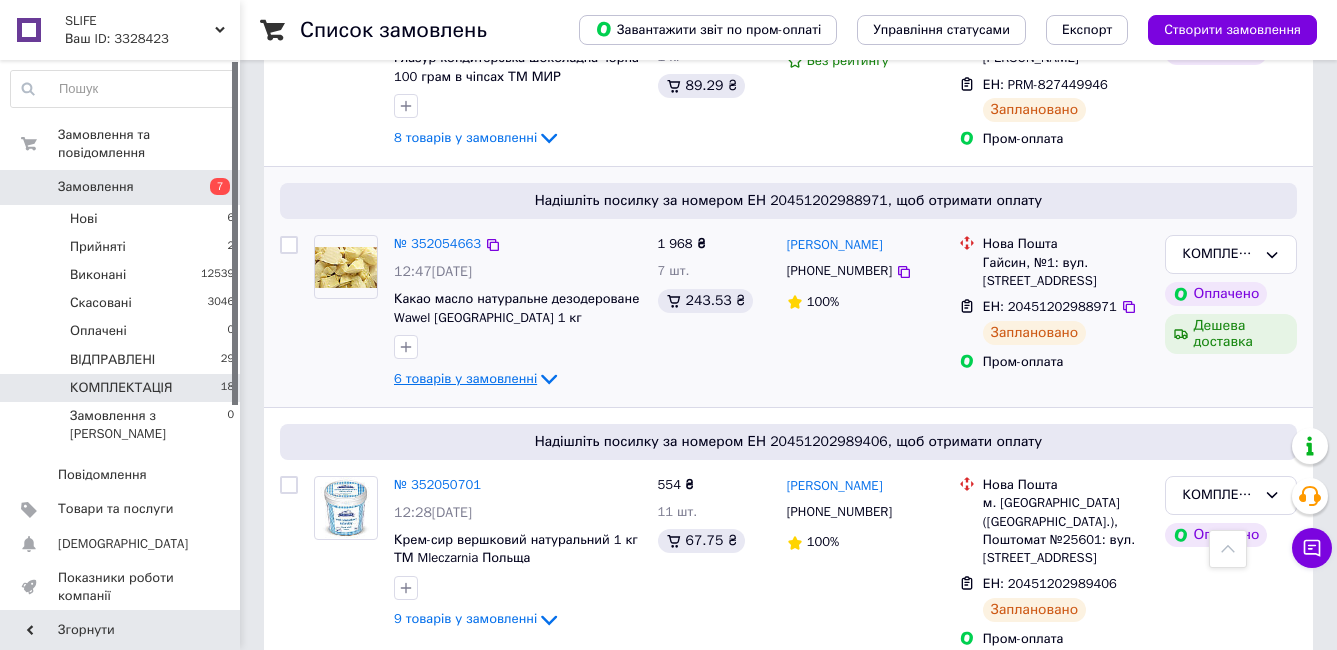 click on "6 товарів у замовленні" at bounding box center [465, 378] 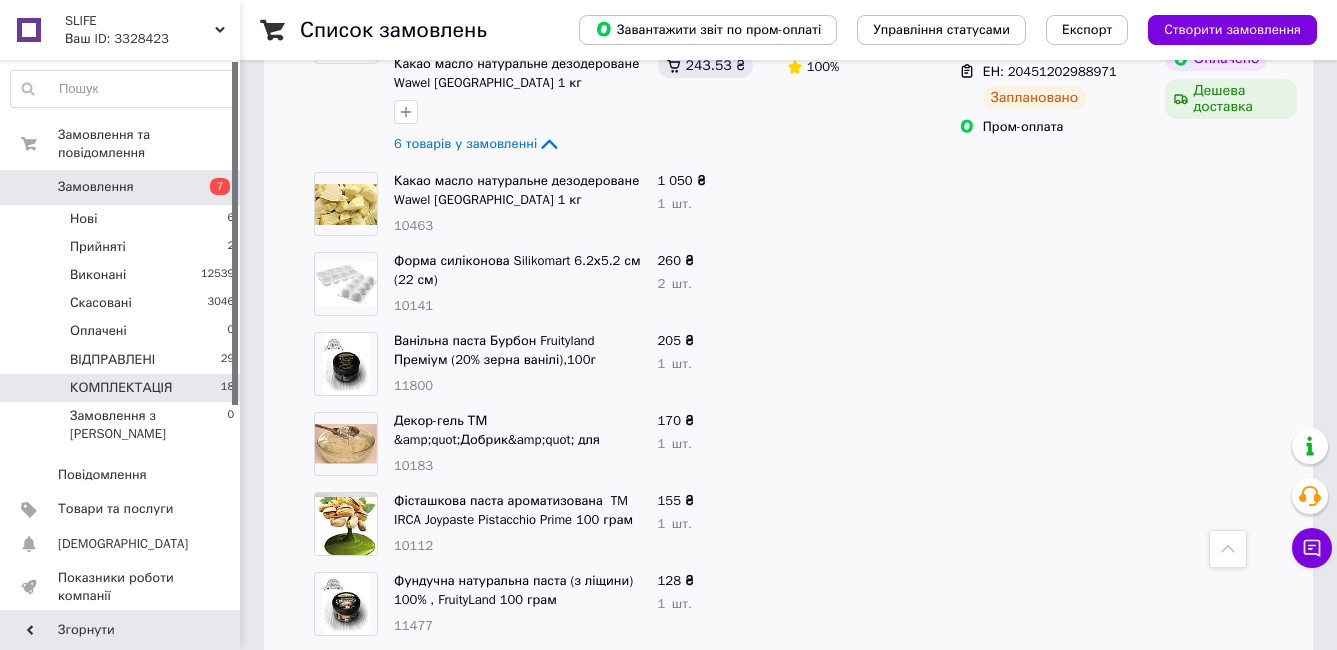 scroll, scrollTop: 1600, scrollLeft: 0, axis: vertical 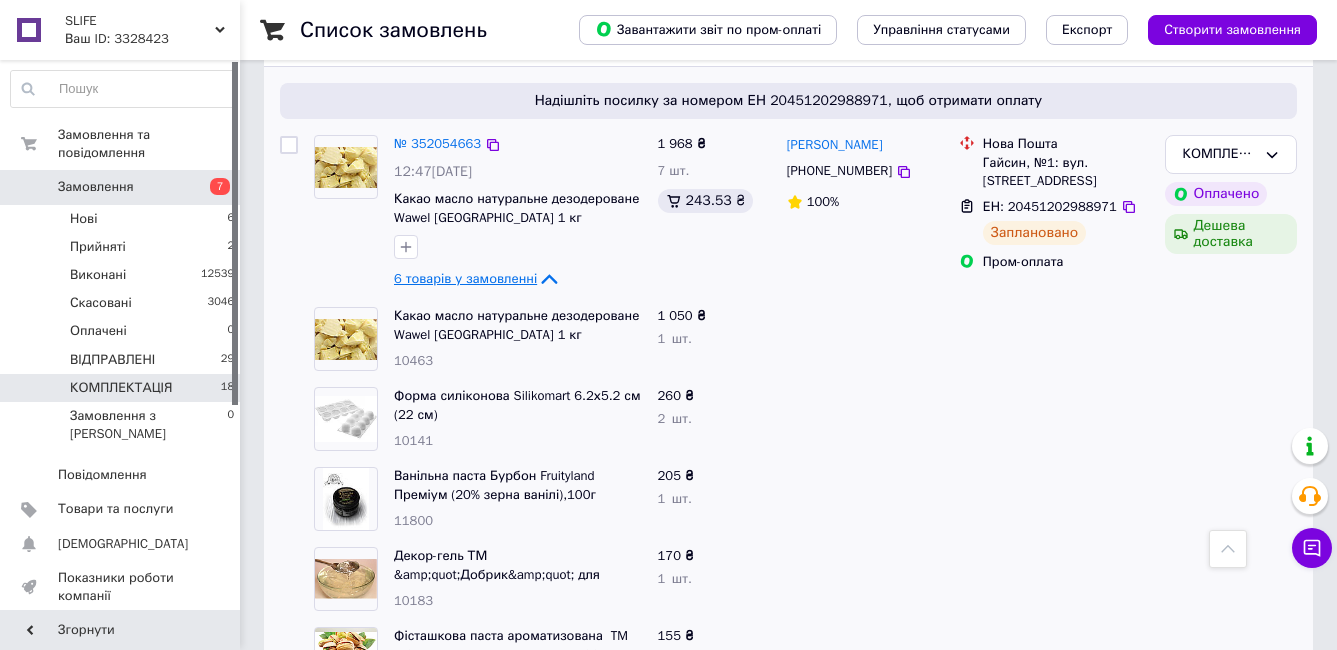 click on "6 товарів у замовленні" at bounding box center [465, 278] 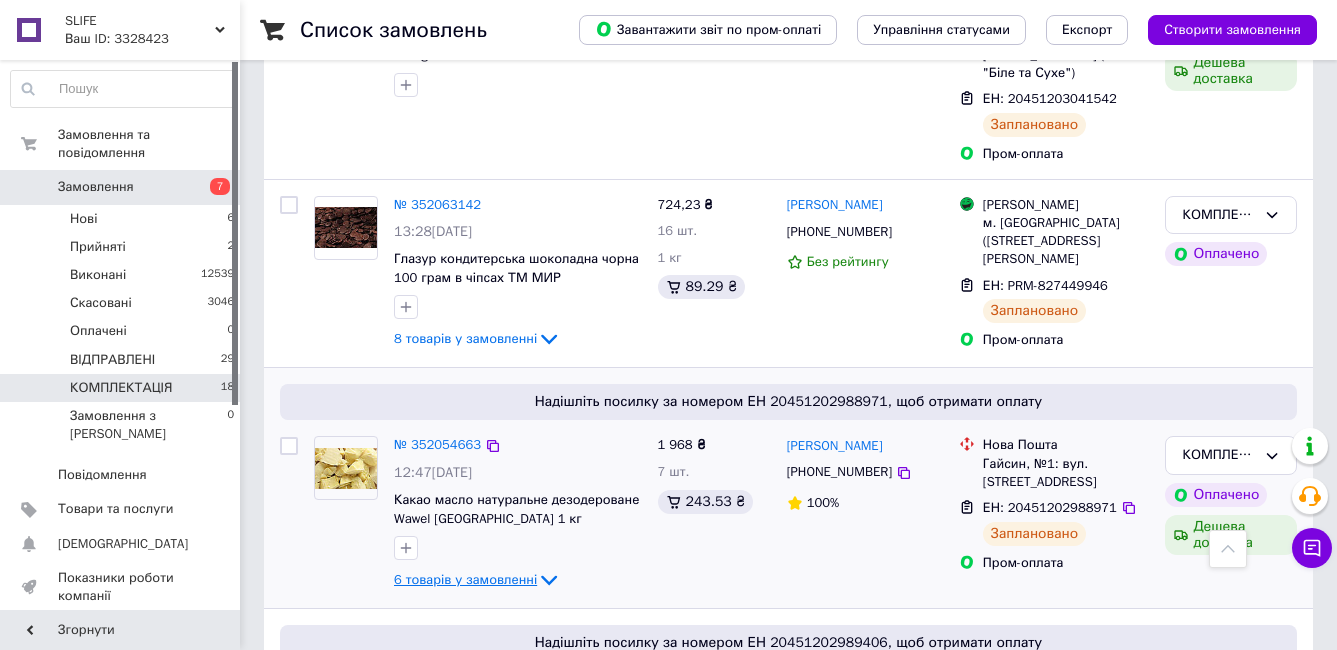 scroll, scrollTop: 1200, scrollLeft: 0, axis: vertical 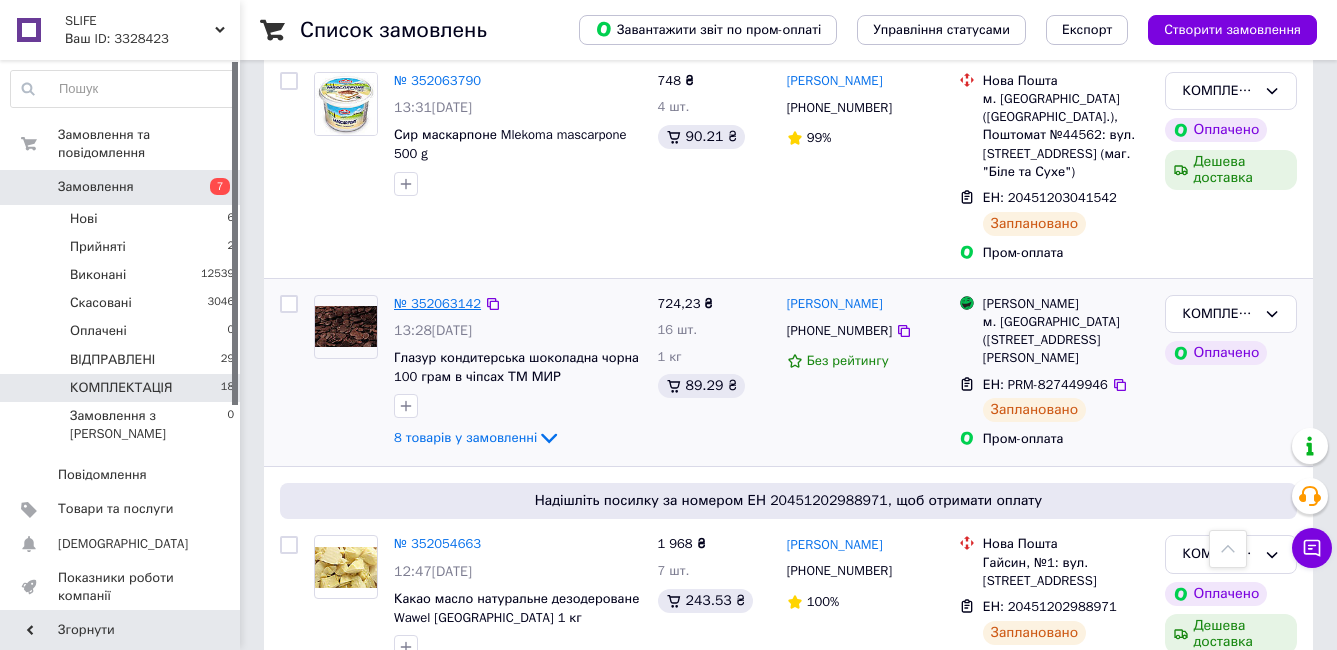 drag, startPoint x: 511, startPoint y: 385, endPoint x: 424, endPoint y: 250, distance: 160.6051 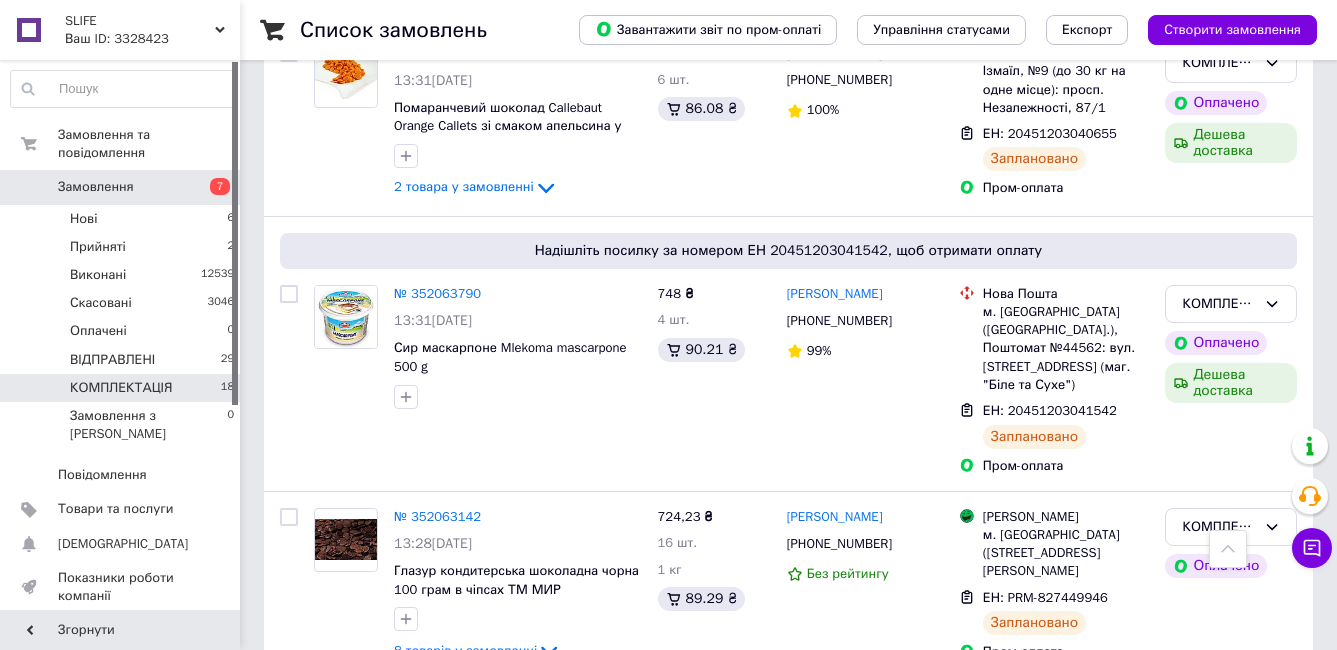 scroll, scrollTop: 900, scrollLeft: 0, axis: vertical 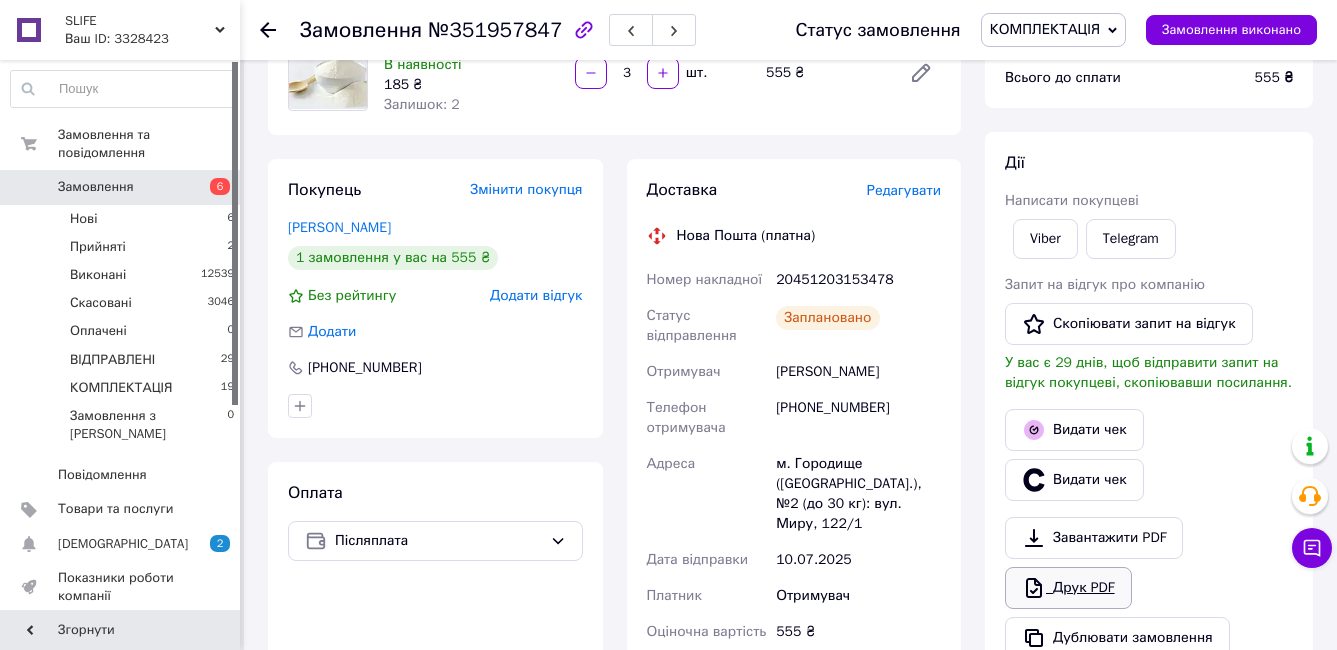 click on "Друк PDF" at bounding box center (1068, 588) 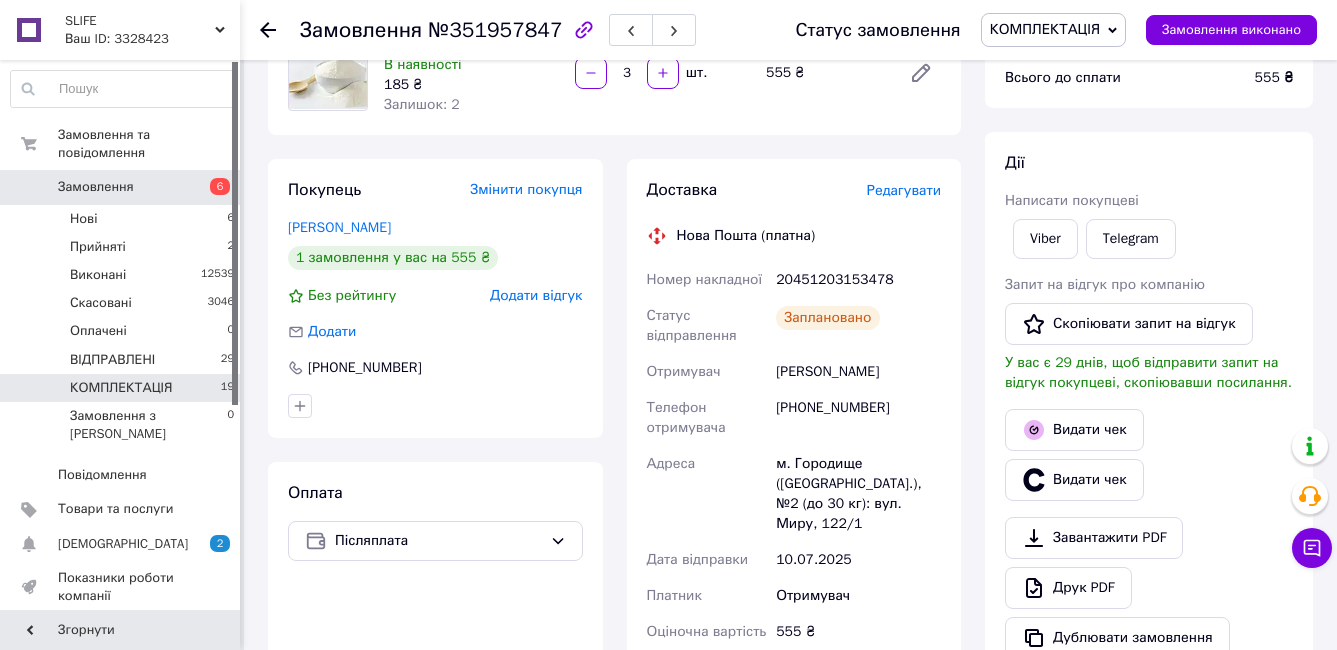 click on "КОМПЛЕКТАЦІЯ 19" at bounding box center (123, 388) 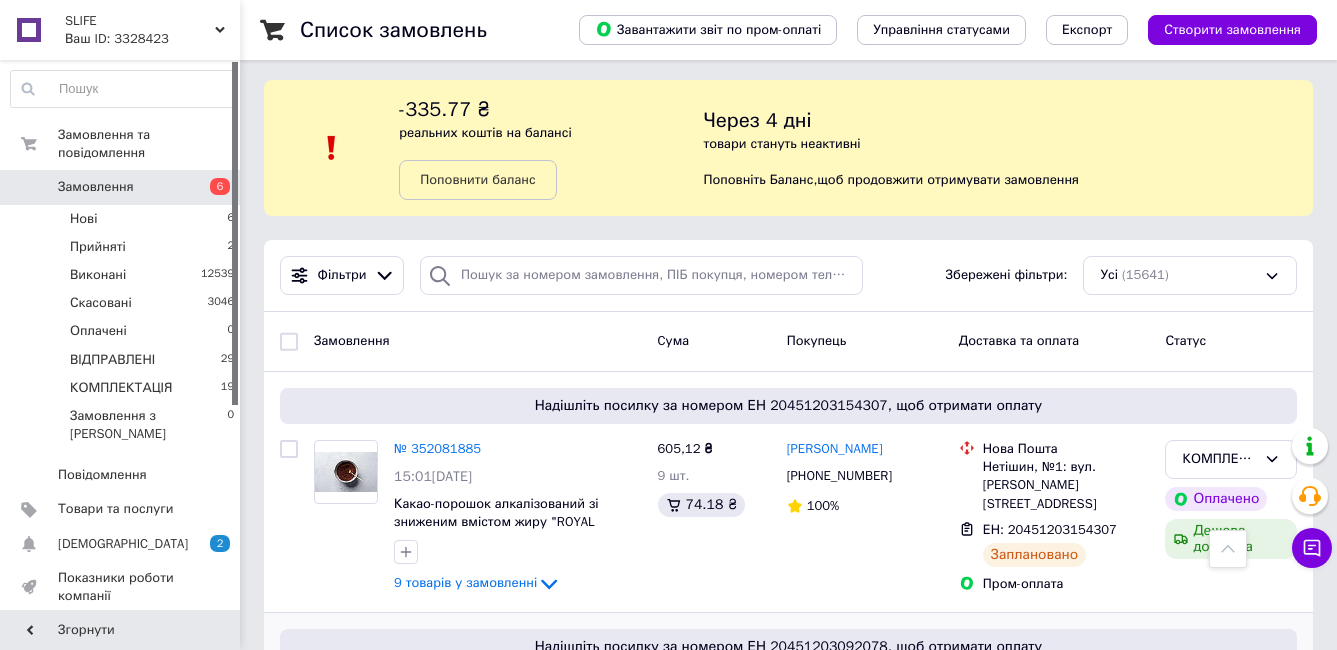 scroll, scrollTop: 660, scrollLeft: 0, axis: vertical 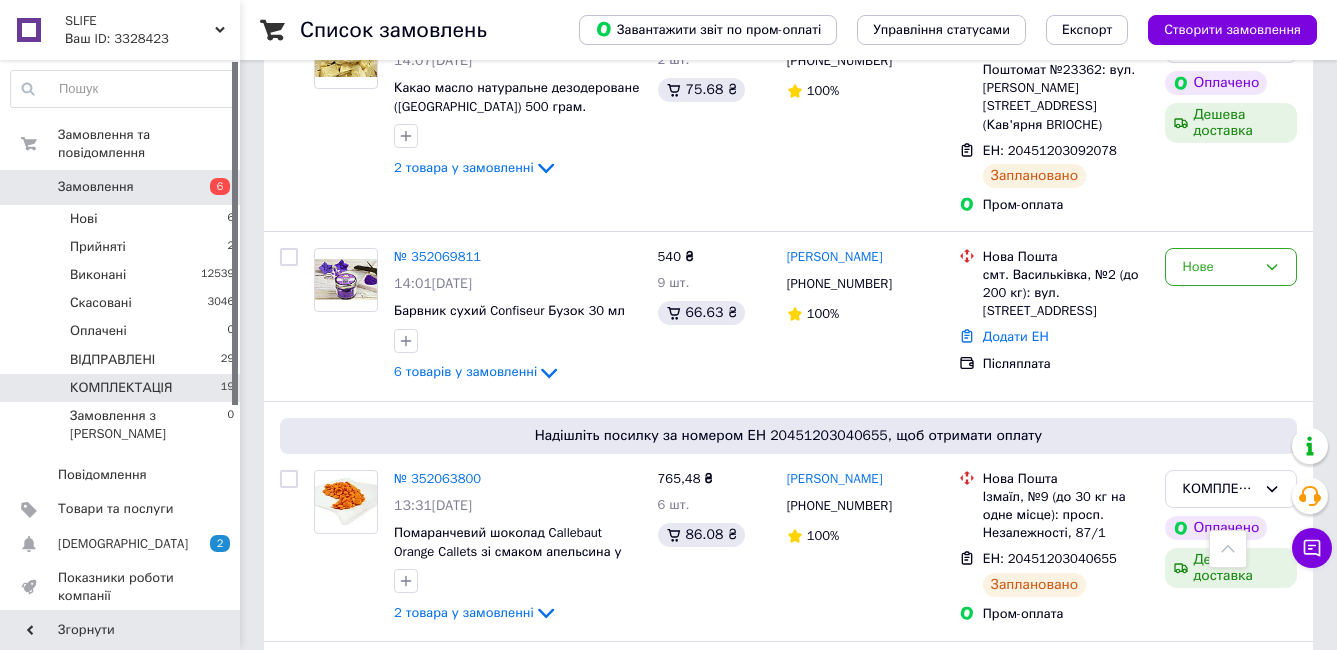 click on "КОМПЛЕКТАЦІЯ 19" at bounding box center (123, 388) 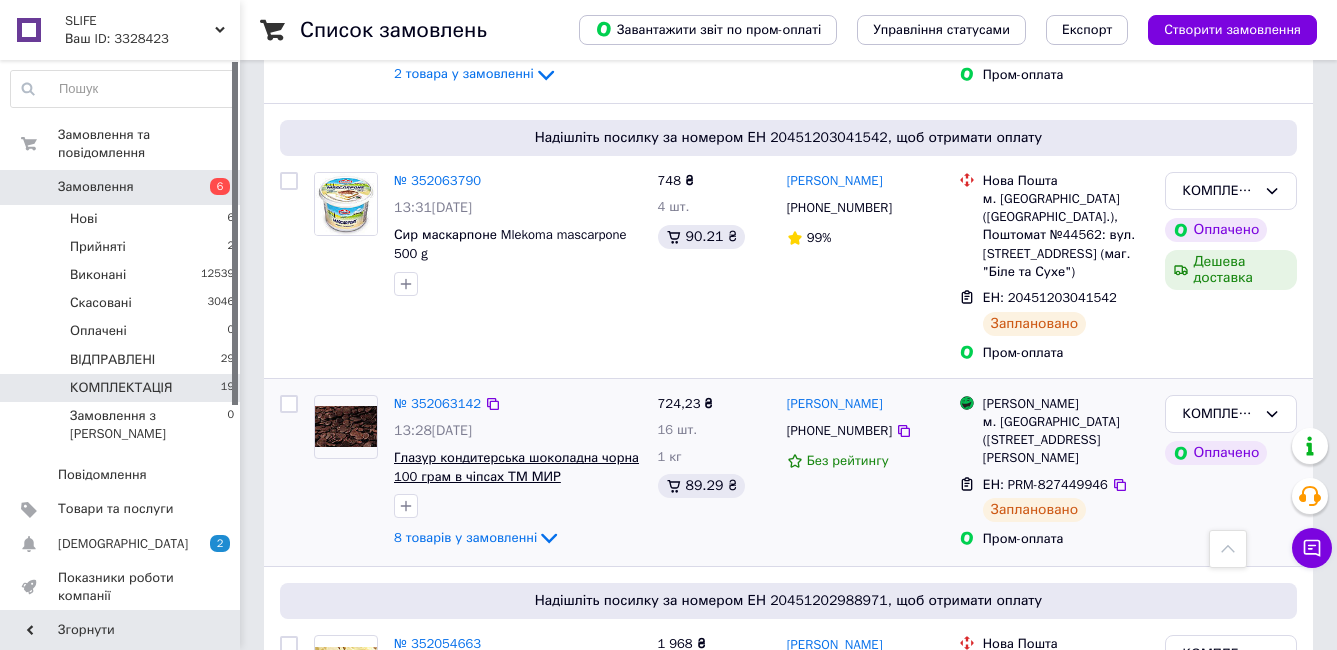 scroll, scrollTop: 1000, scrollLeft: 0, axis: vertical 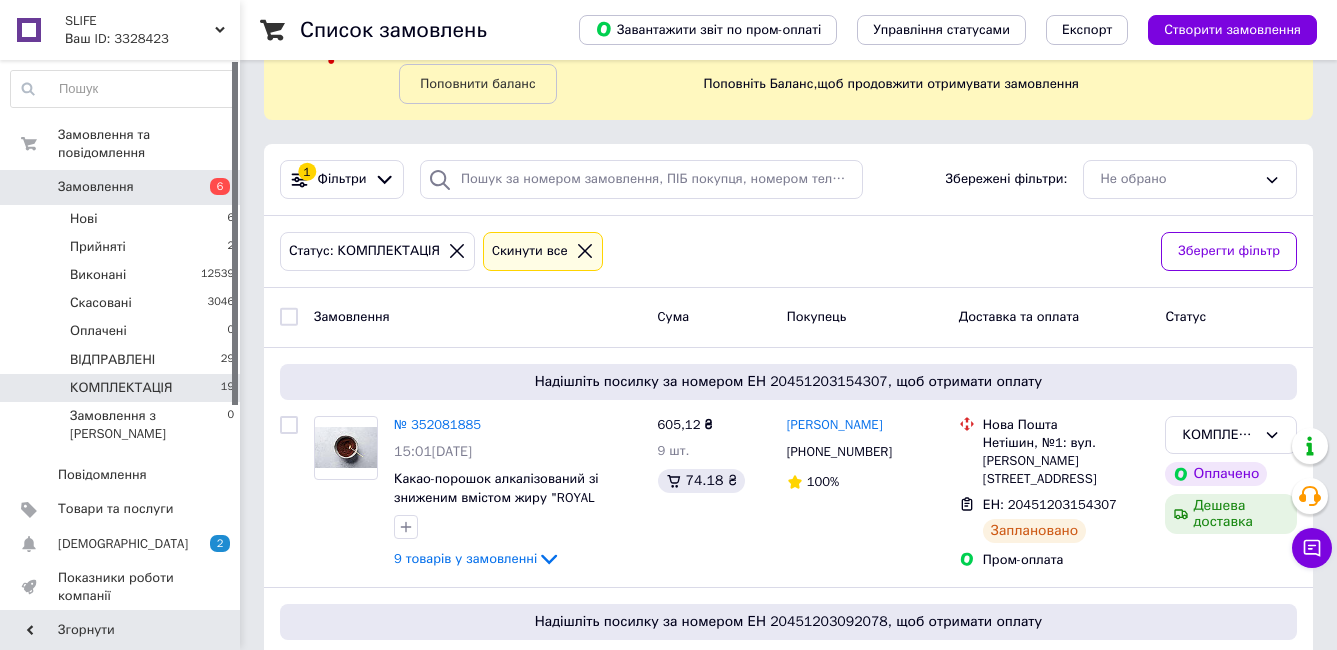 click on "КОМПЛЕКТАЦІЯ 19" at bounding box center (123, 388) 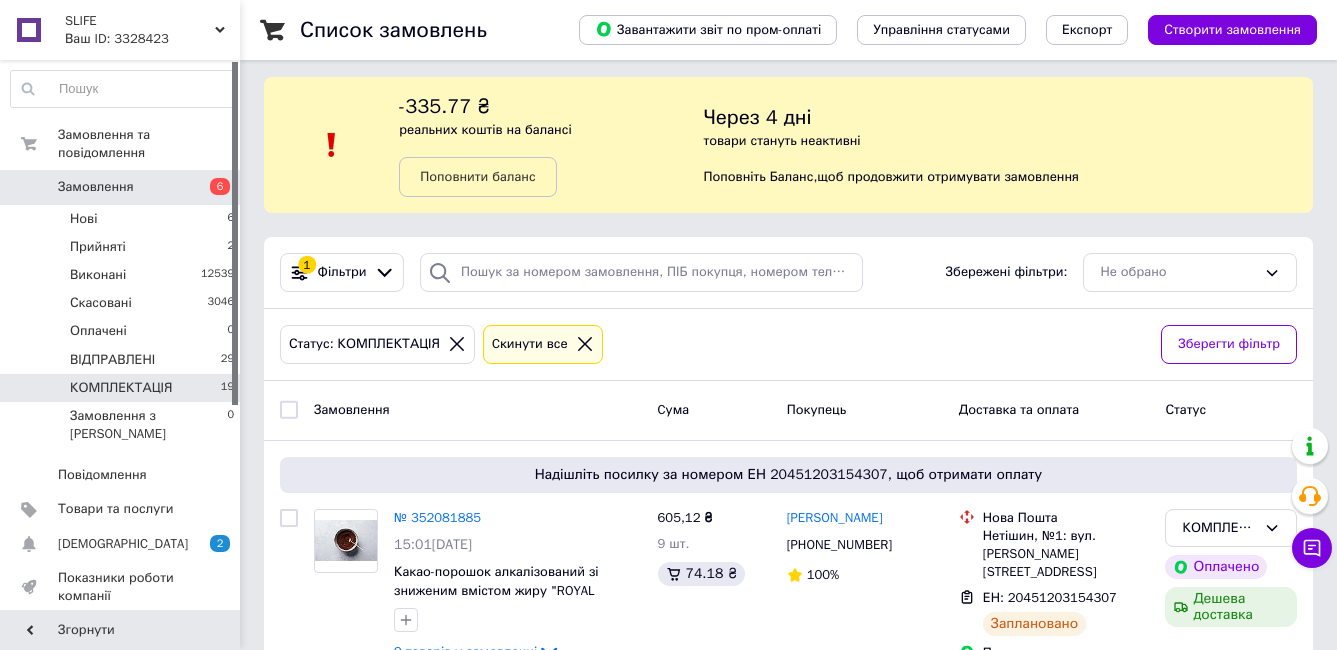 scroll, scrollTop: 0, scrollLeft: 0, axis: both 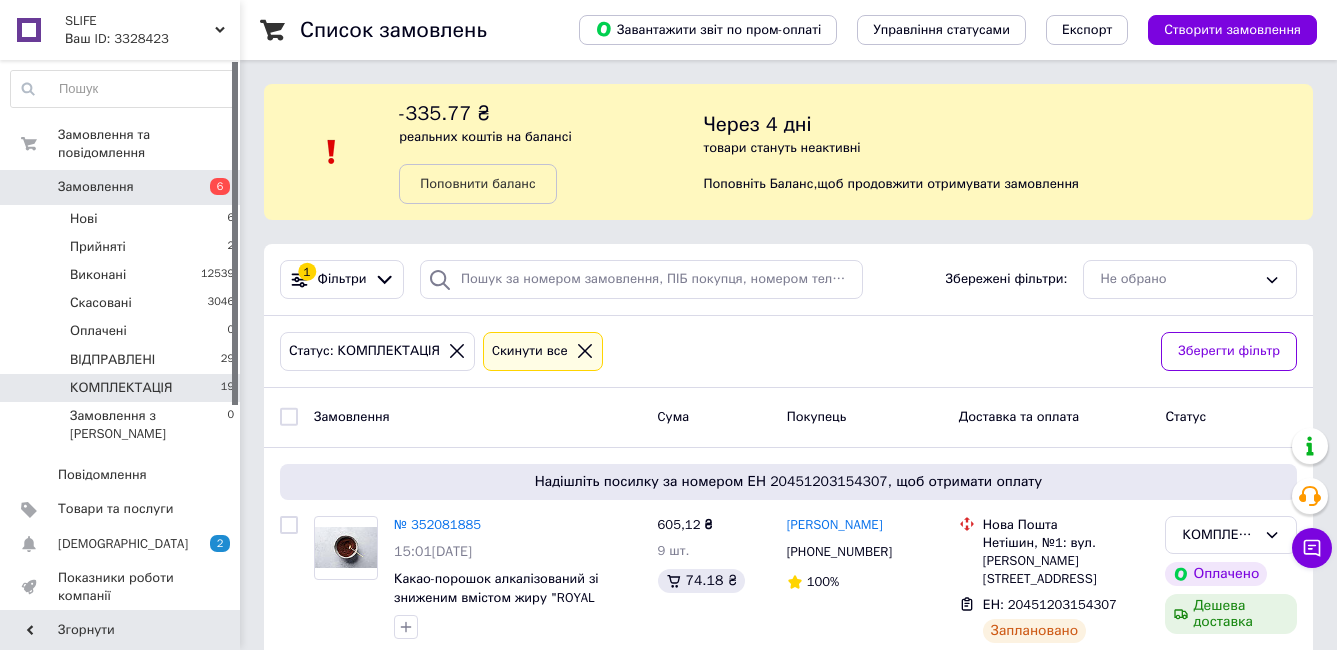click on "Замовлення" at bounding box center (121, 187) 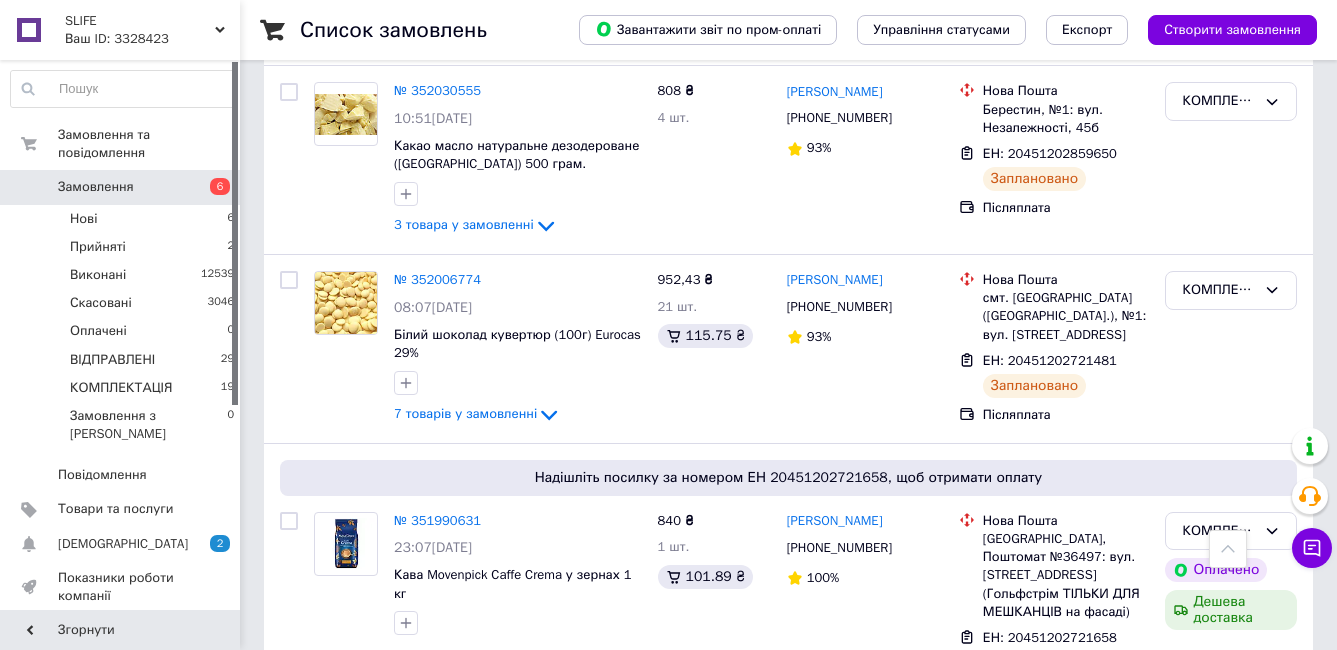 scroll, scrollTop: 3200, scrollLeft: 0, axis: vertical 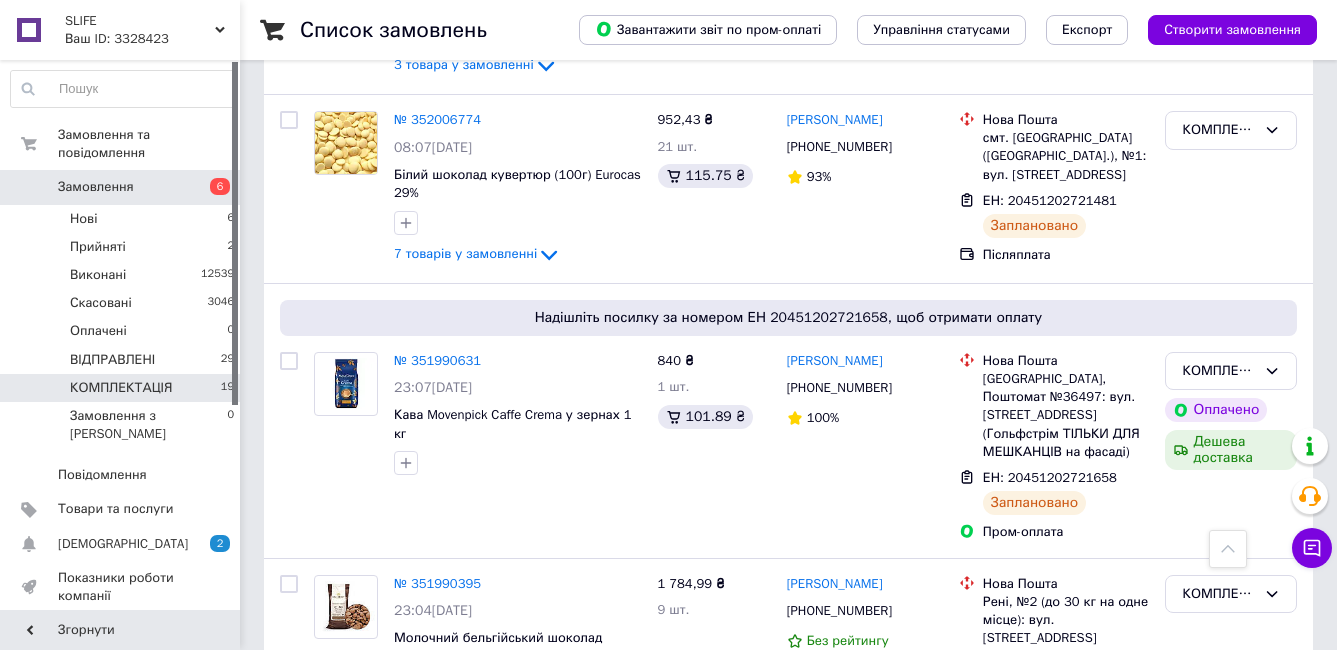 click on "КОМПЛЕКТАЦІЯ 19" at bounding box center [123, 388] 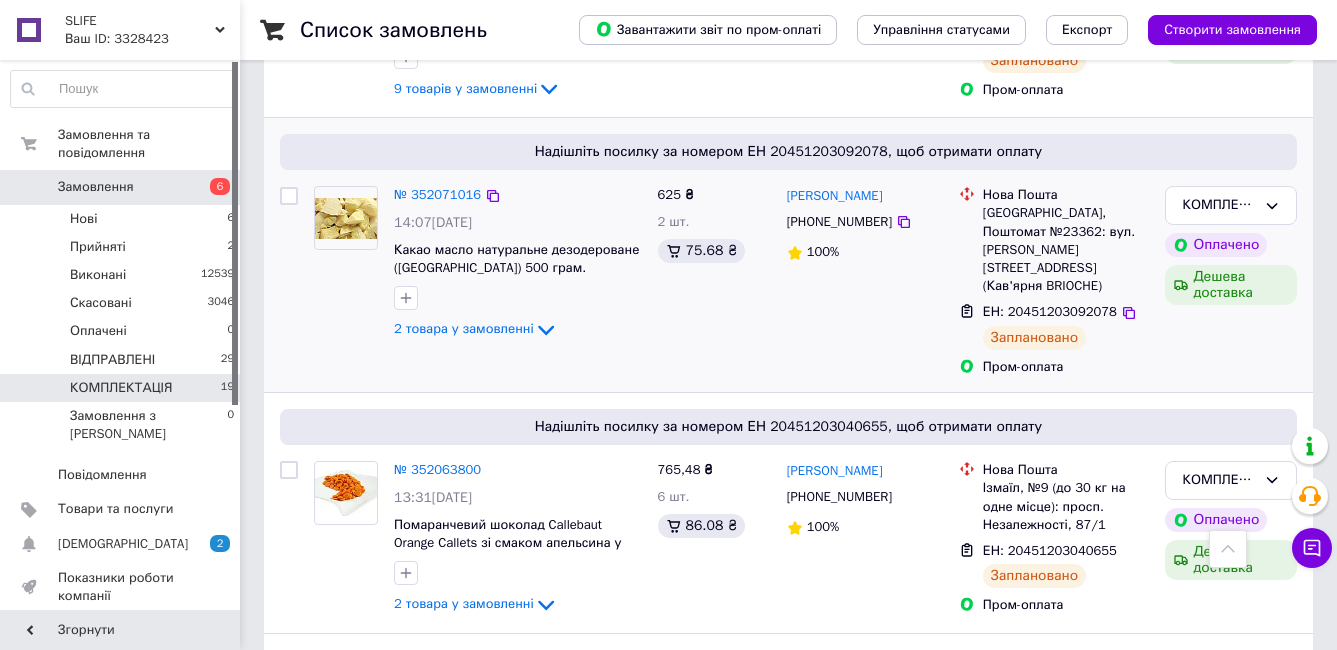 scroll, scrollTop: 700, scrollLeft: 0, axis: vertical 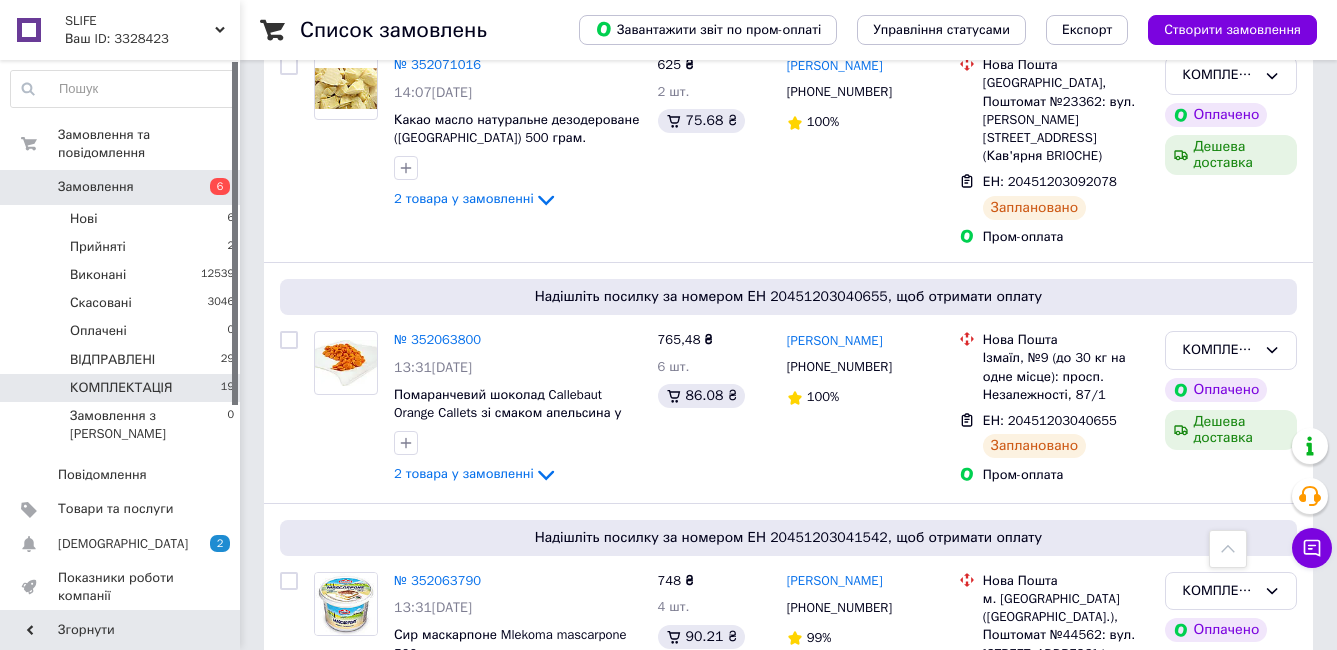 click on "Замовлення 6" at bounding box center (123, 187) 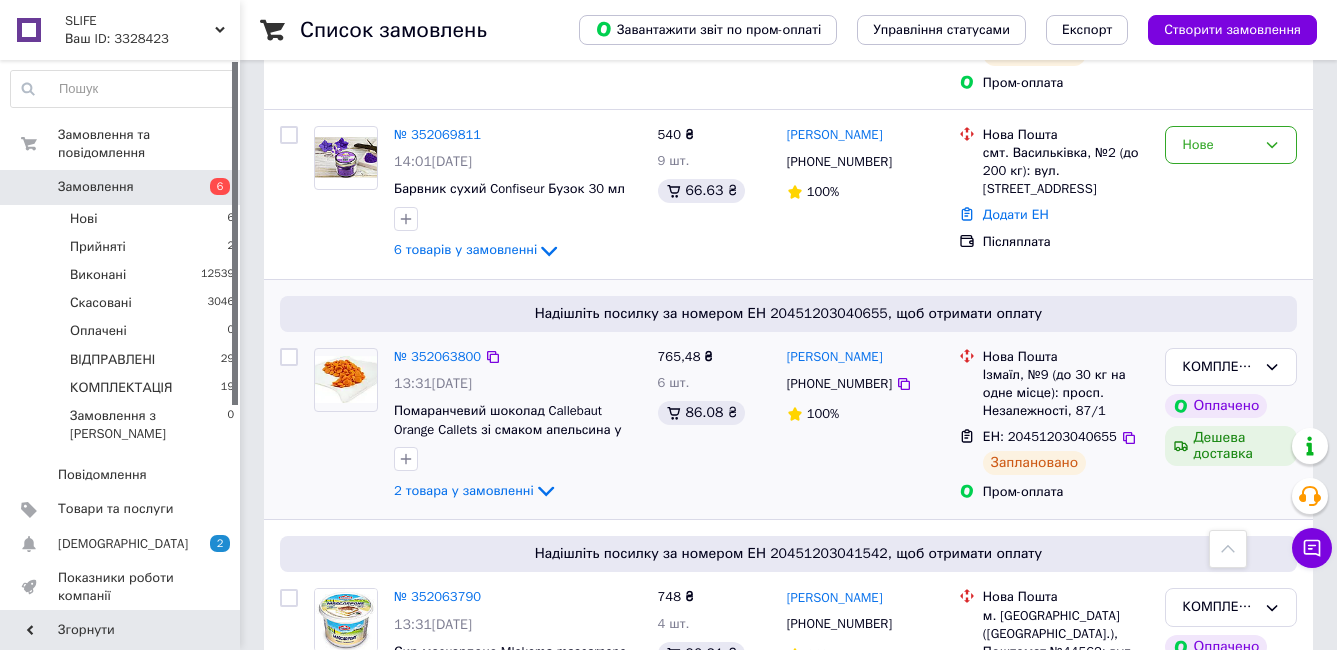 scroll, scrollTop: 800, scrollLeft: 0, axis: vertical 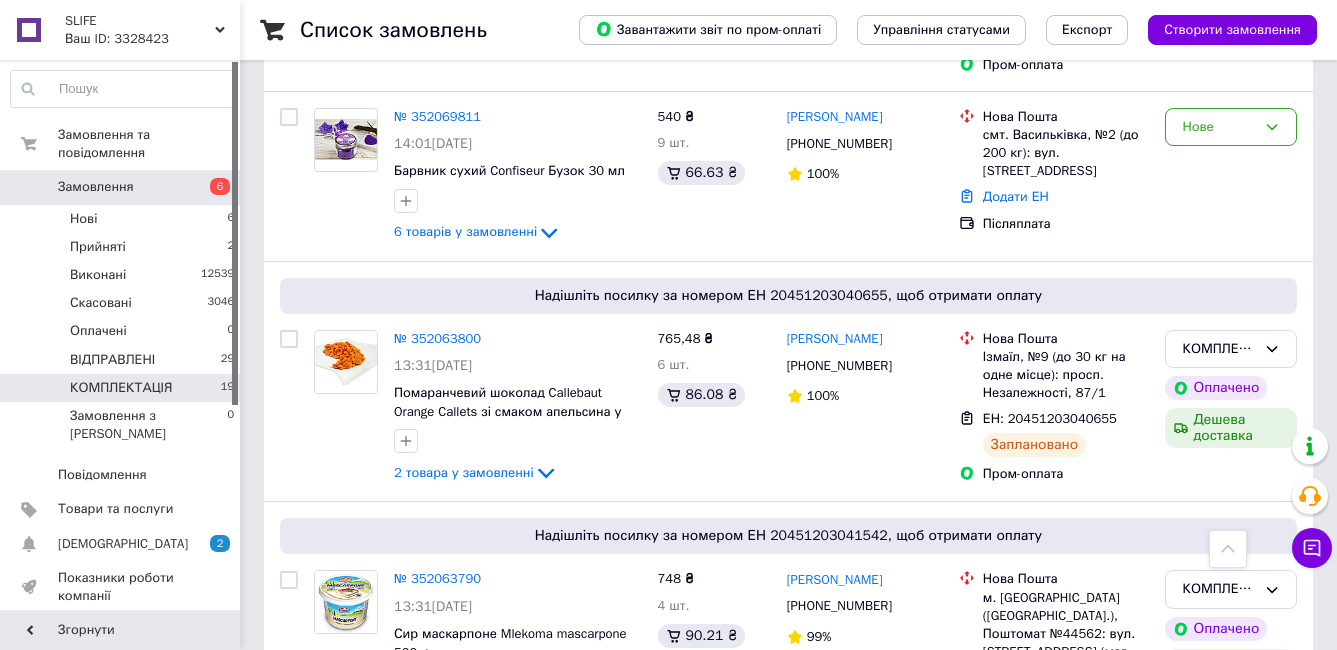 click on "КОМПЛЕКТАЦІЯ" at bounding box center (121, 388) 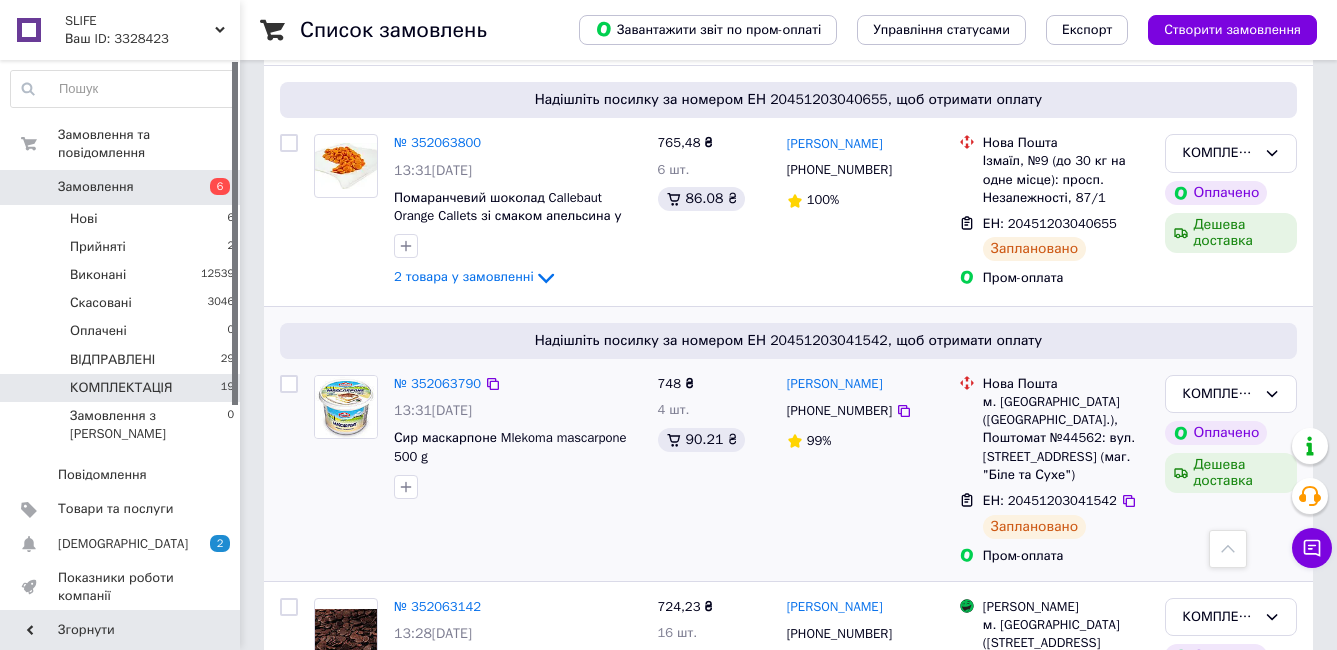 scroll, scrollTop: 900, scrollLeft: 0, axis: vertical 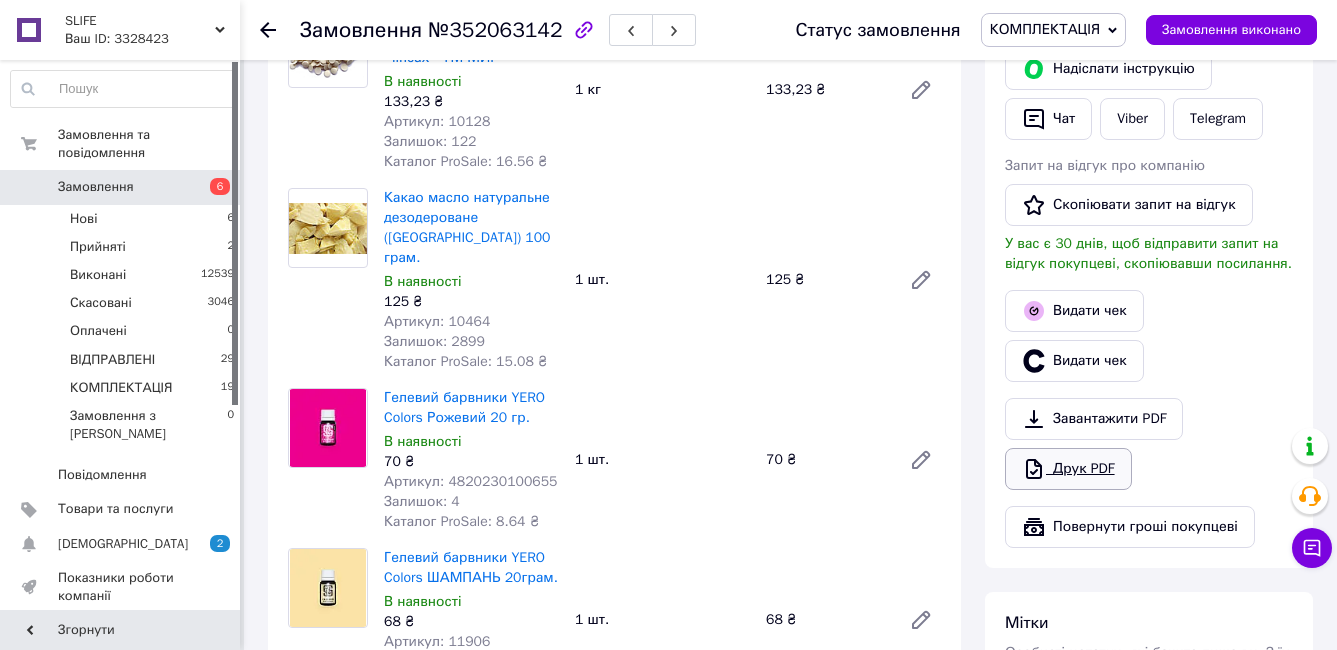 click on "Друк PDF" at bounding box center [1068, 469] 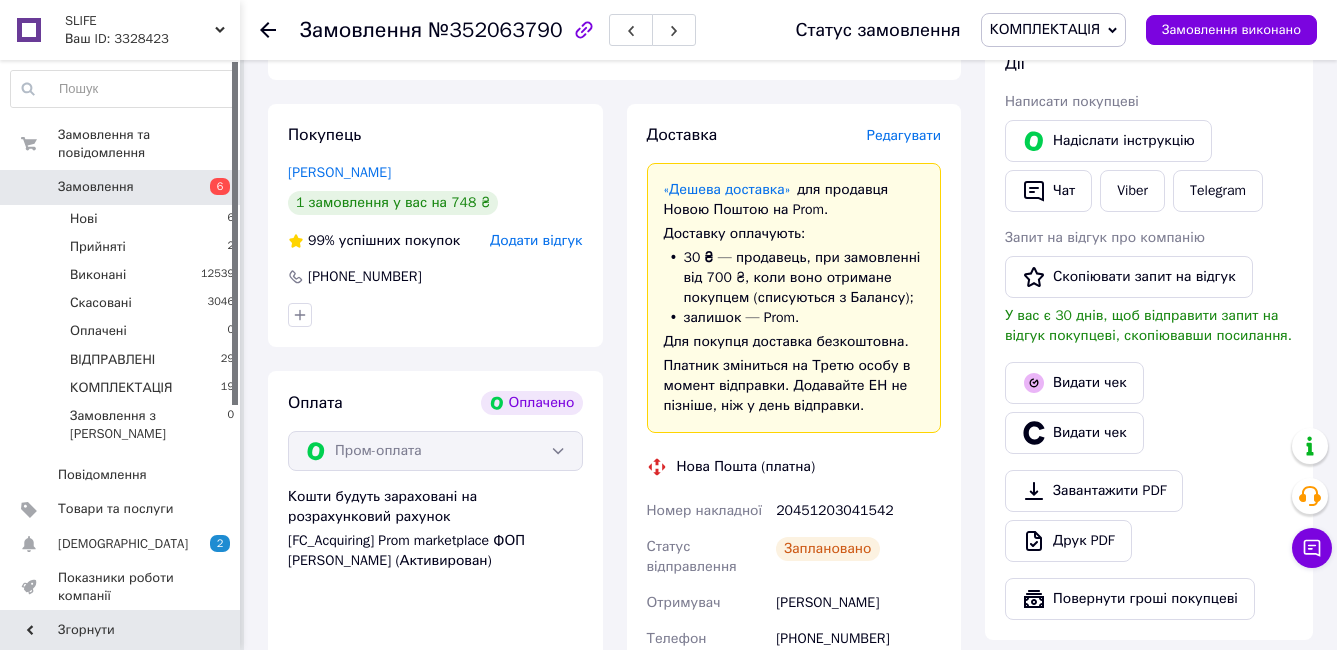 scroll, scrollTop: 900, scrollLeft: 0, axis: vertical 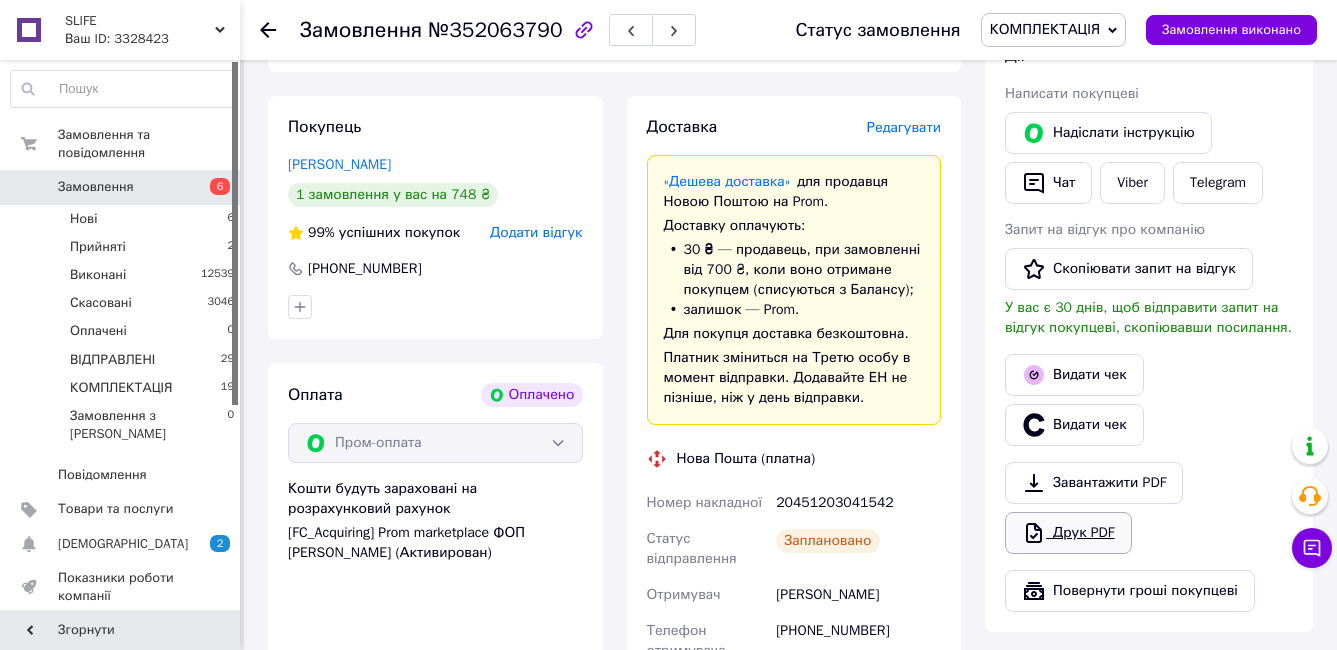 click on "Друк PDF" at bounding box center (1068, 533) 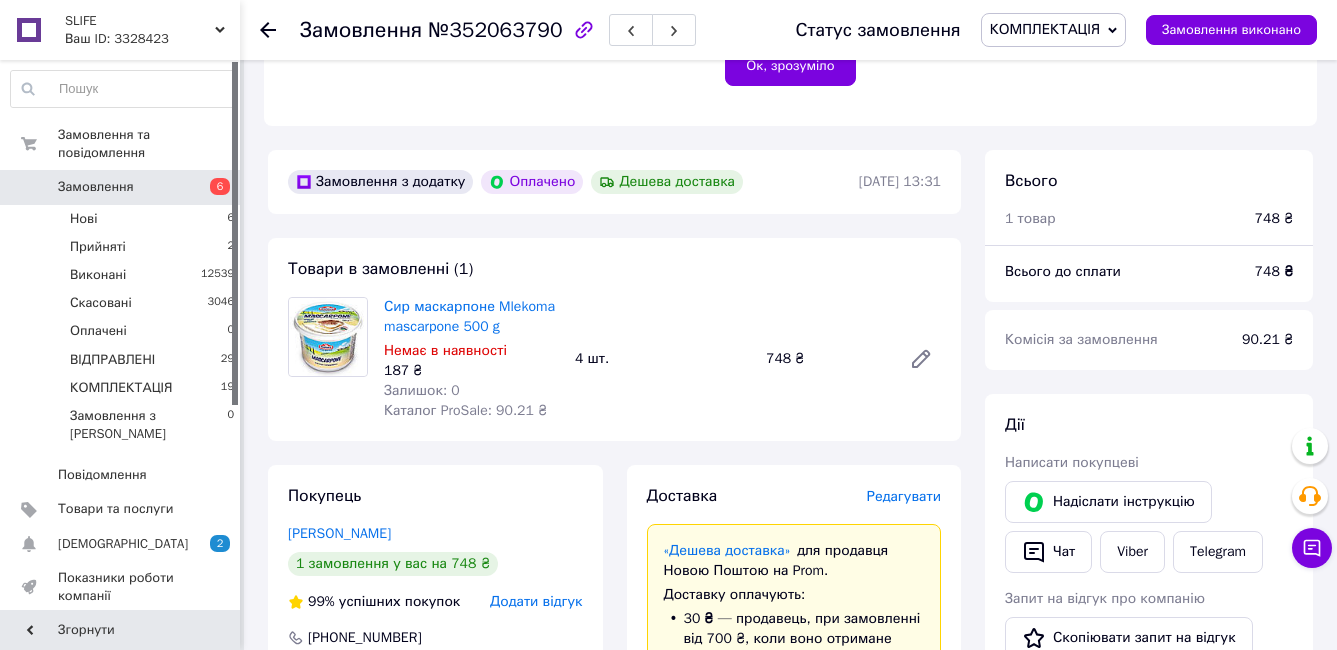 scroll, scrollTop: 500, scrollLeft: 0, axis: vertical 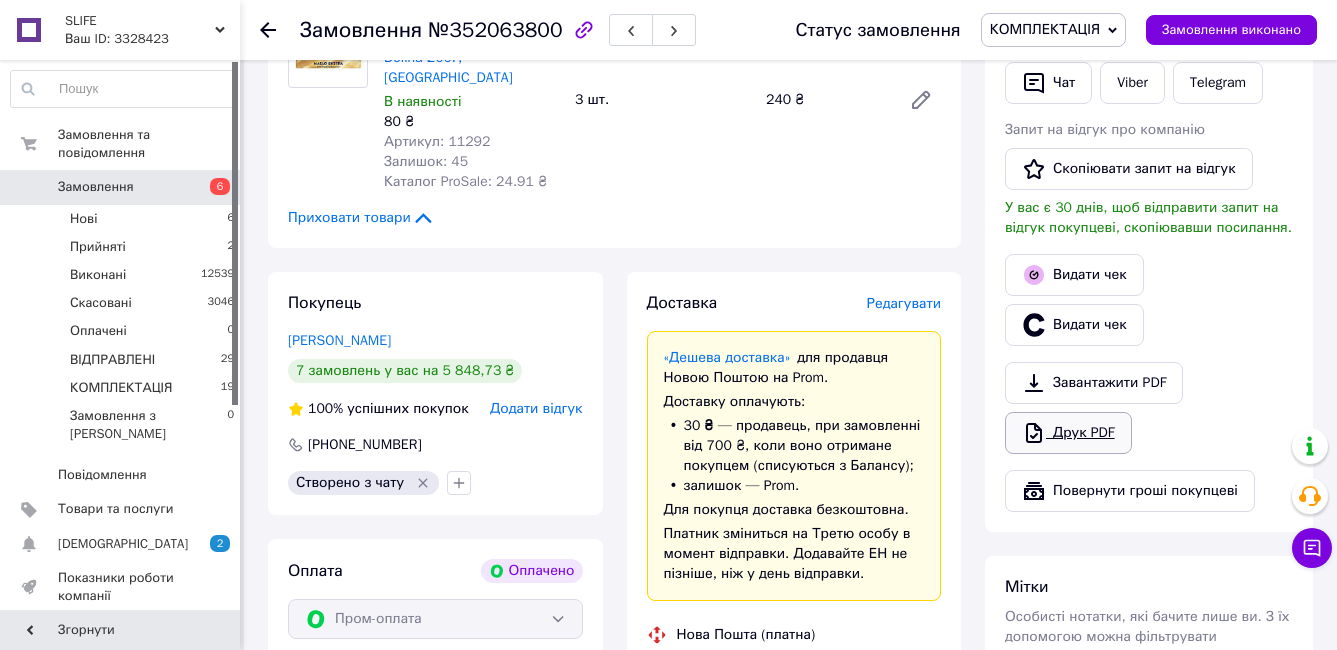 click on "Друк PDF" at bounding box center (1068, 433) 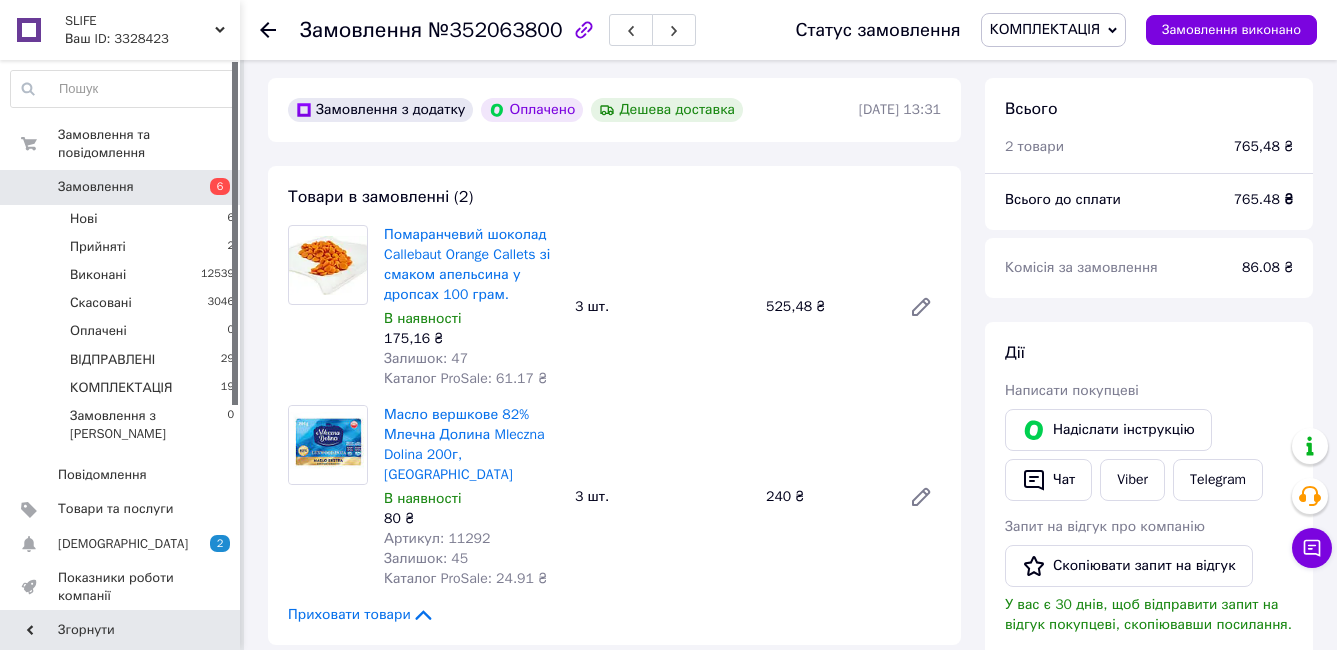 scroll, scrollTop: 600, scrollLeft: 0, axis: vertical 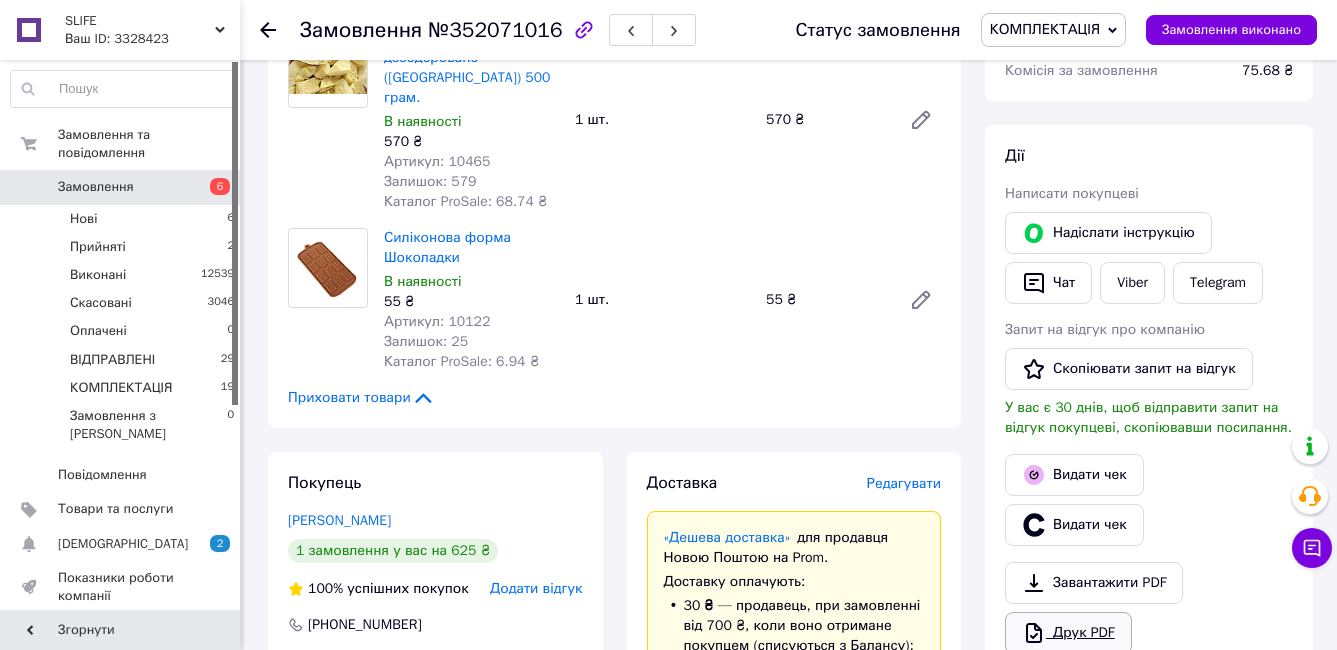 click on "Друк PDF" at bounding box center (1068, 633) 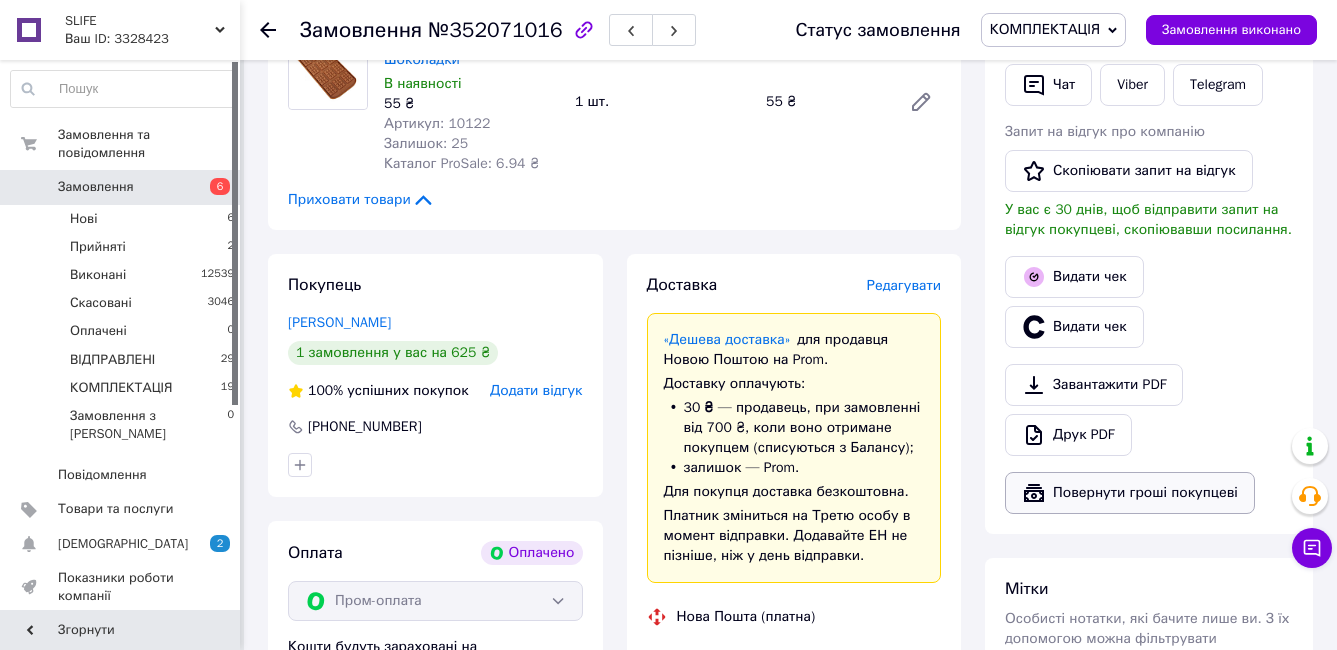 scroll, scrollTop: 1000, scrollLeft: 0, axis: vertical 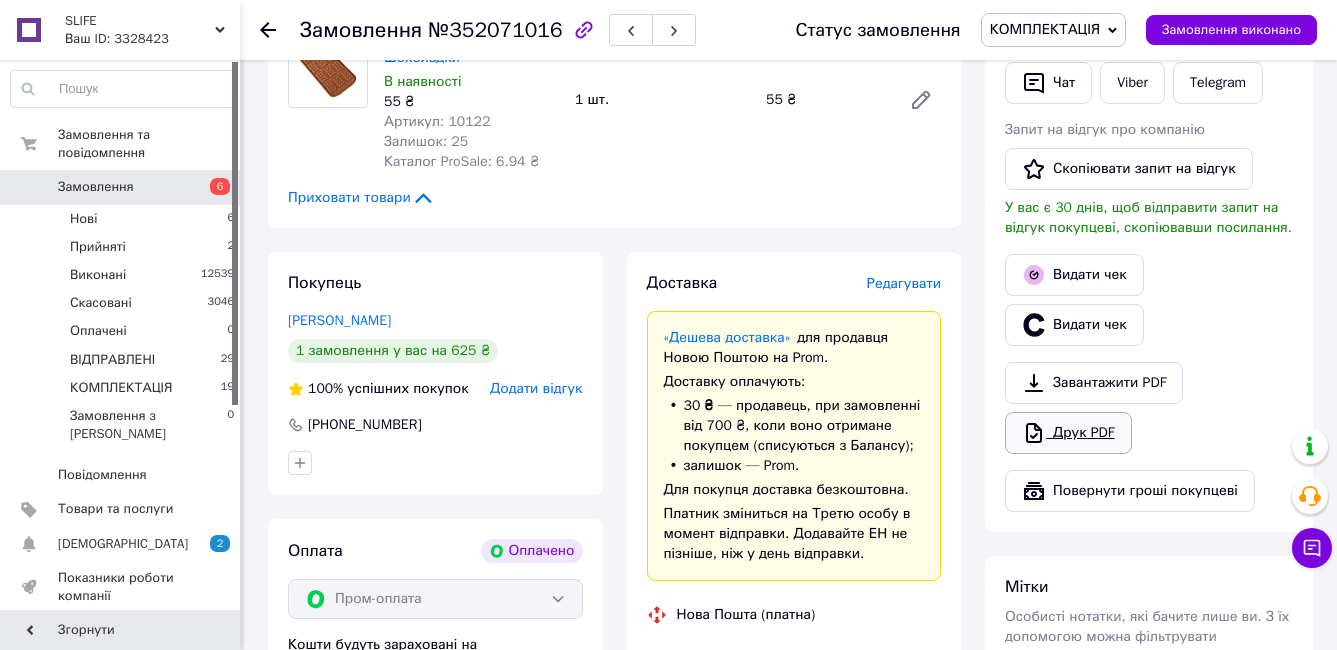 click on "Друк PDF" at bounding box center (1068, 433) 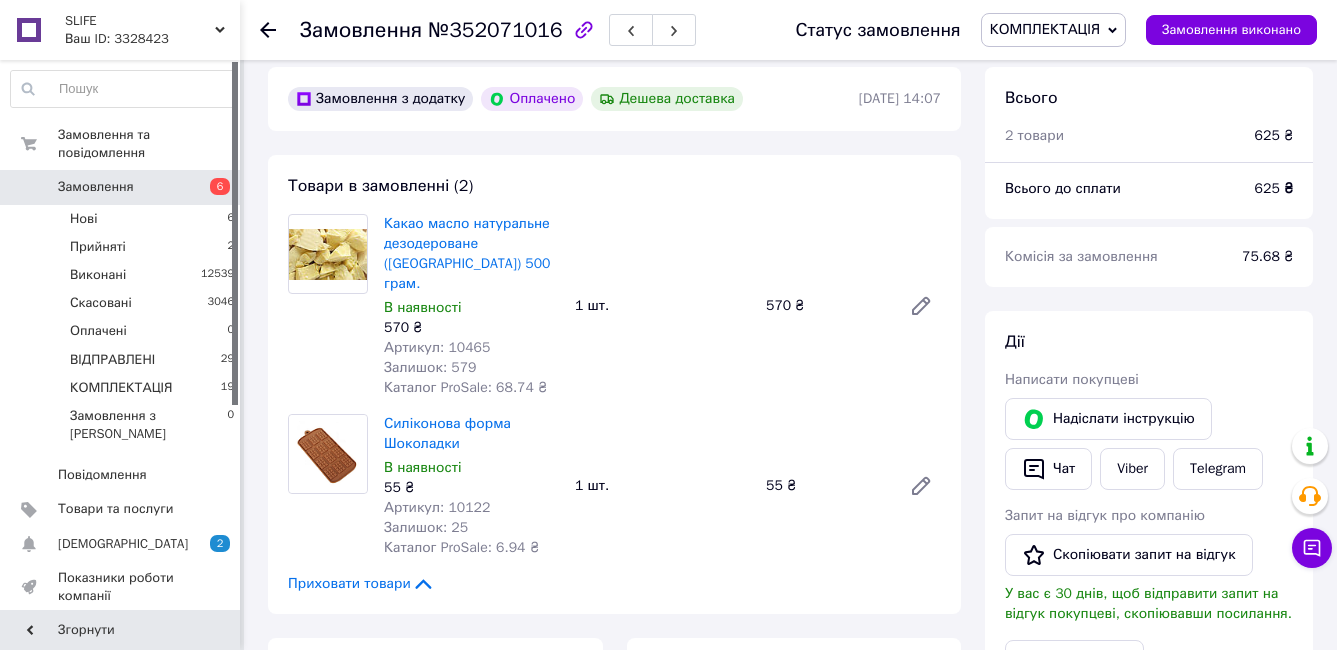 scroll, scrollTop: 600, scrollLeft: 0, axis: vertical 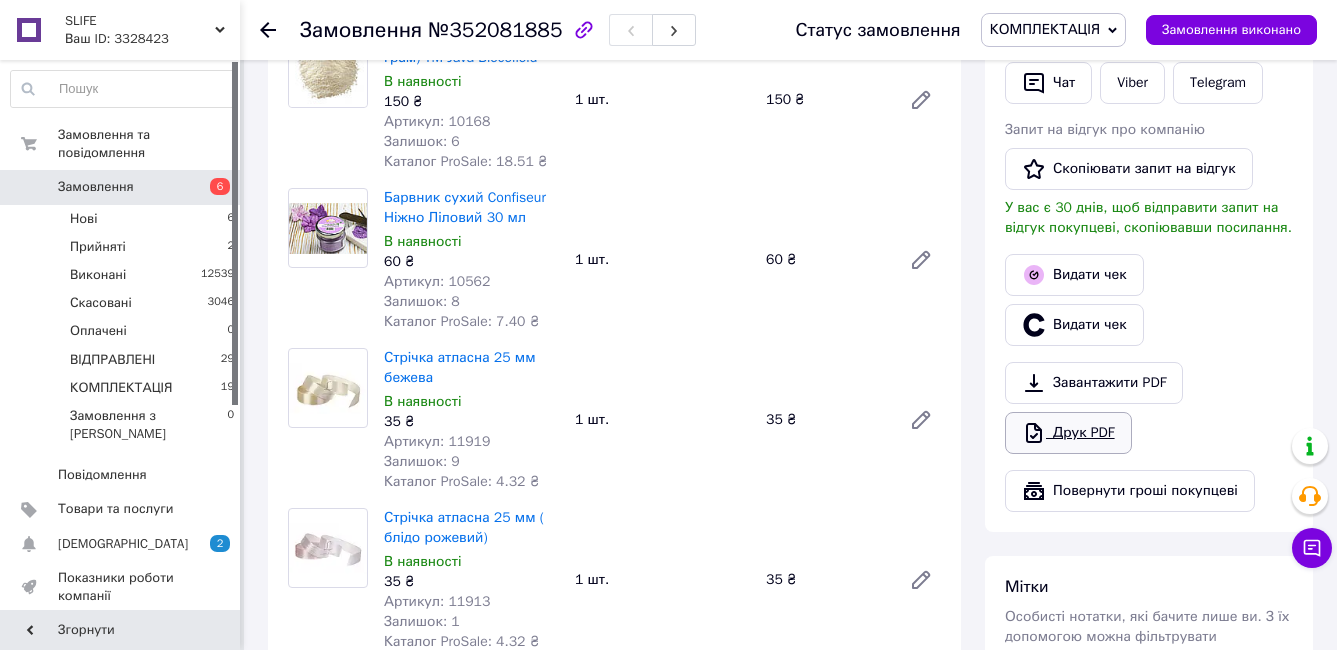 click on "Друк PDF" at bounding box center [1068, 433] 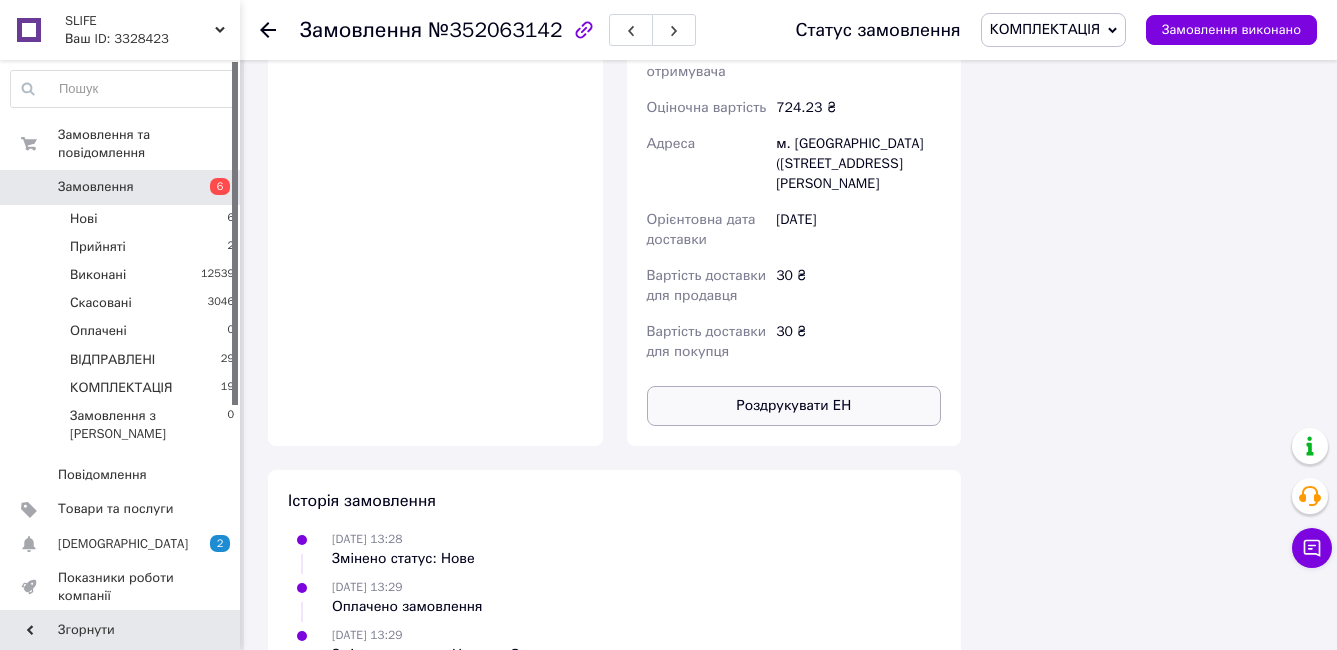 scroll, scrollTop: 2966, scrollLeft: 0, axis: vertical 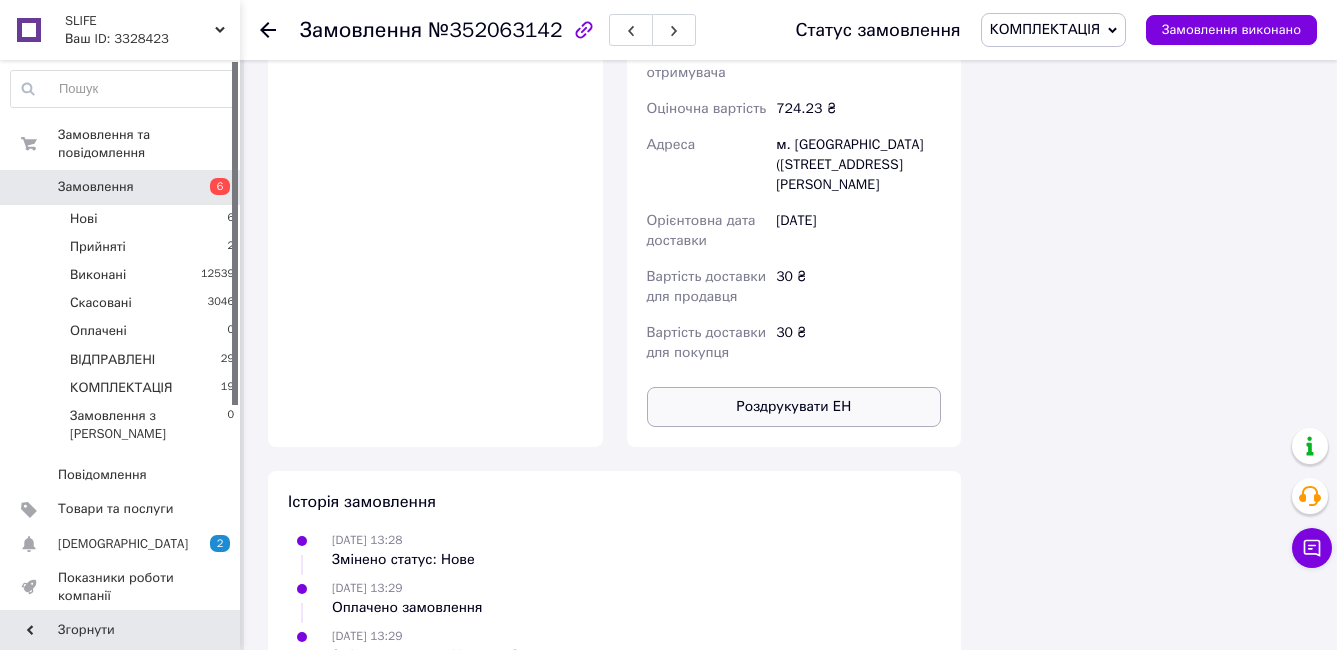click on "Роздрукувати ЕН" at bounding box center (794, 407) 